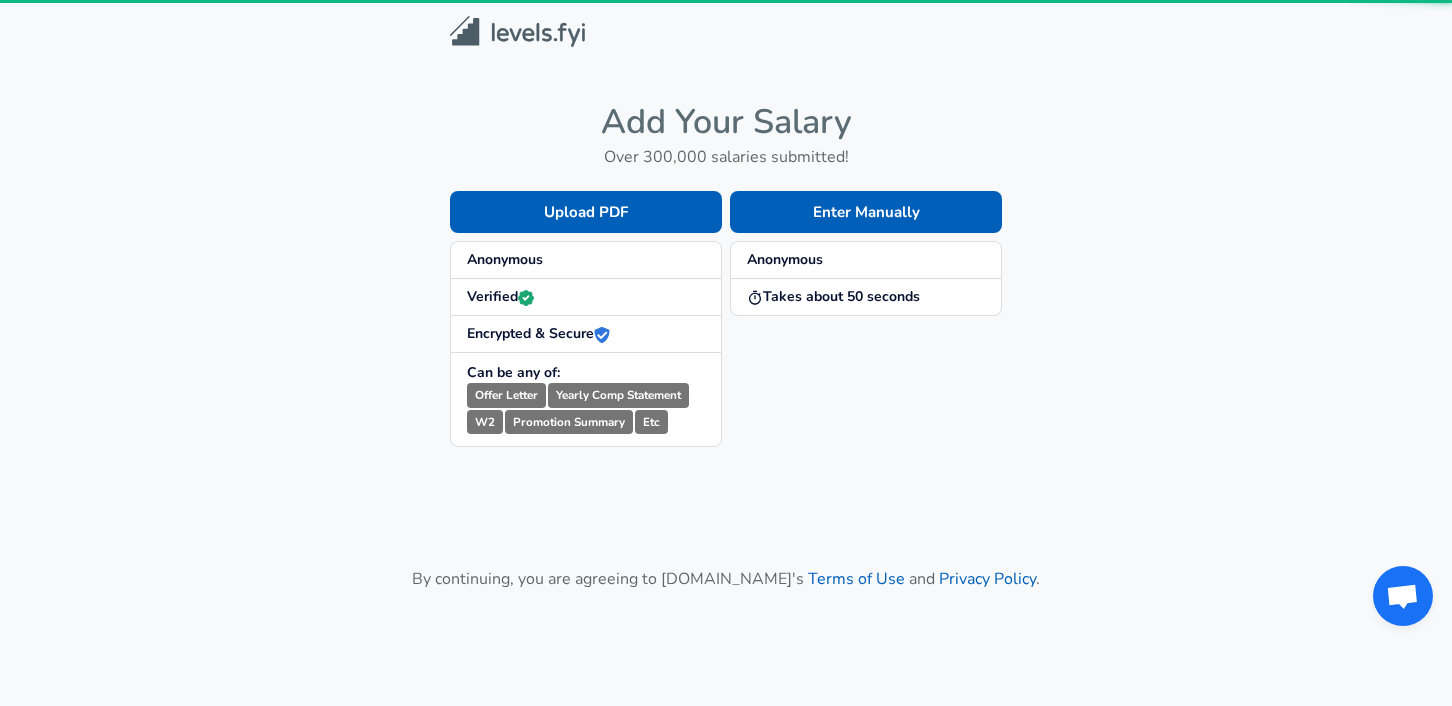 scroll, scrollTop: 0, scrollLeft: 0, axis: both 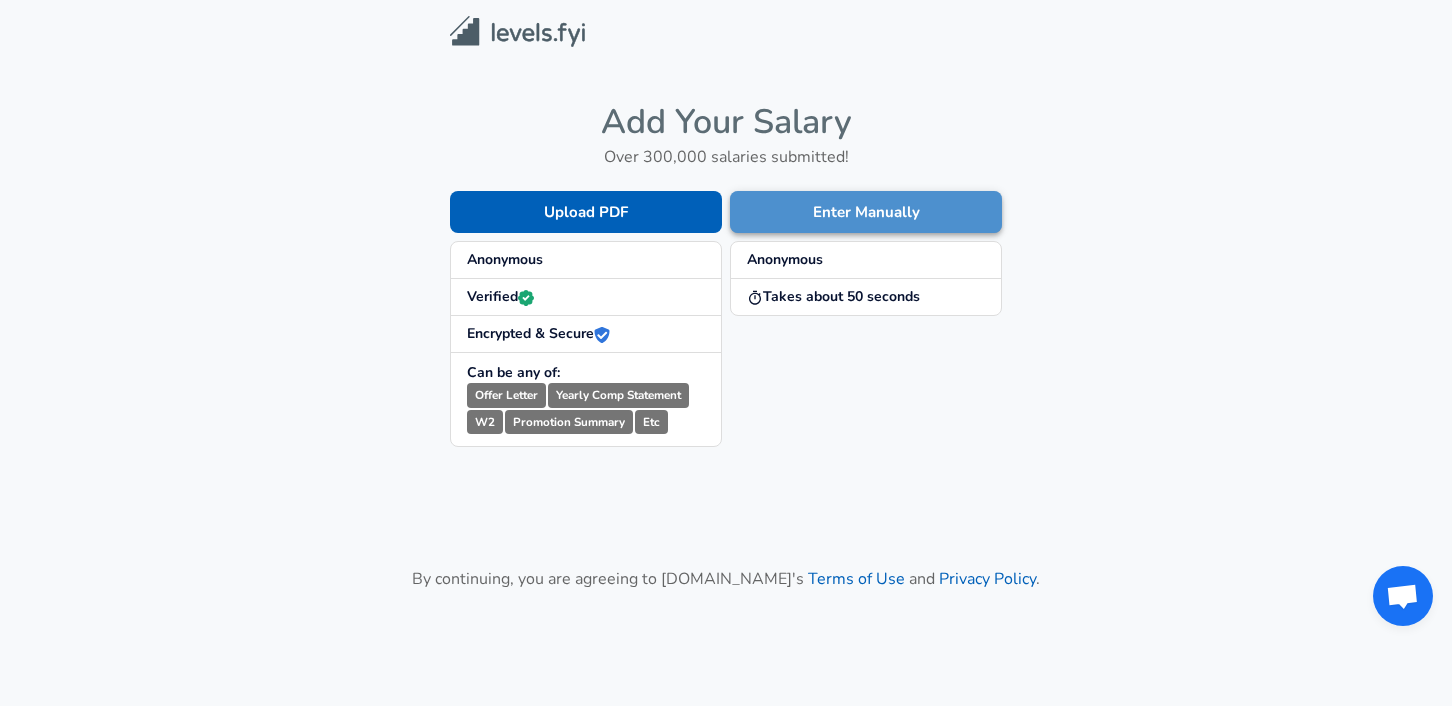 click on "Enter Manually" at bounding box center [866, 212] 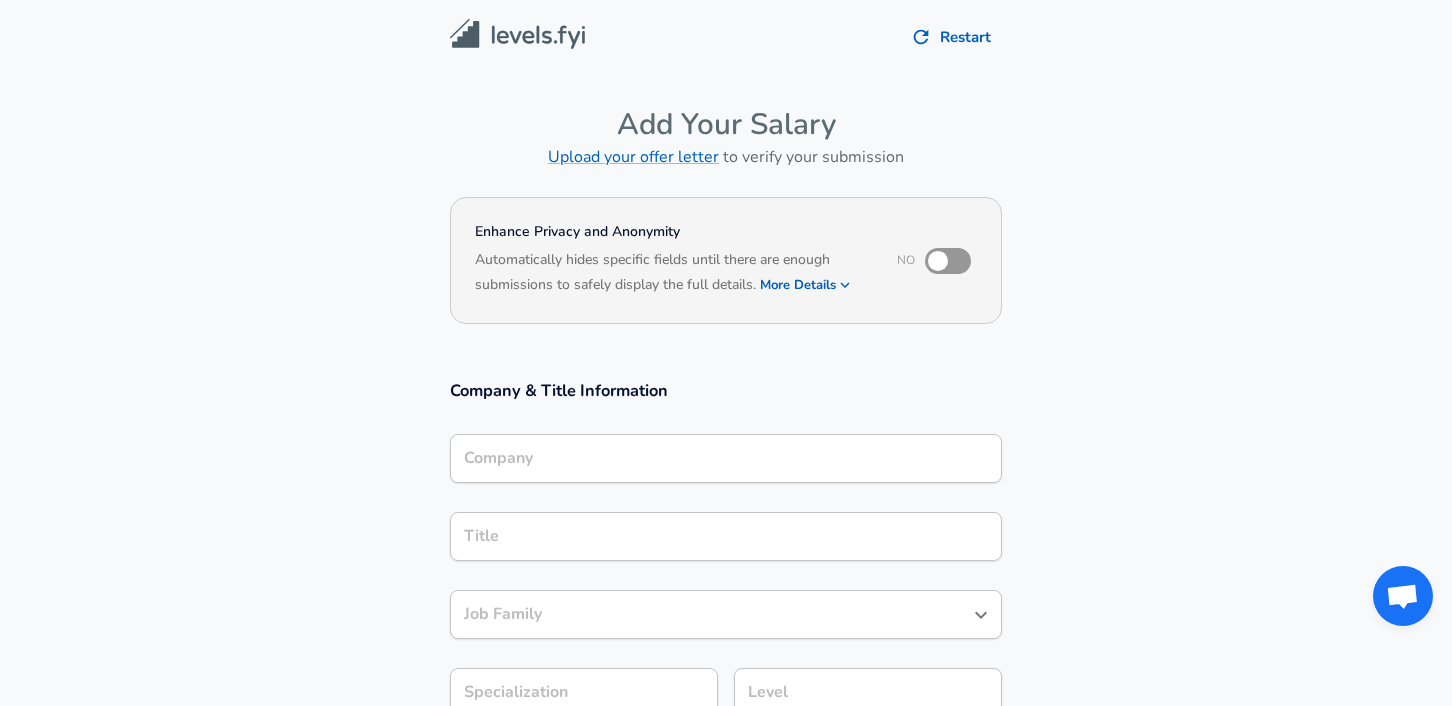 click on "Company" at bounding box center (726, 458) 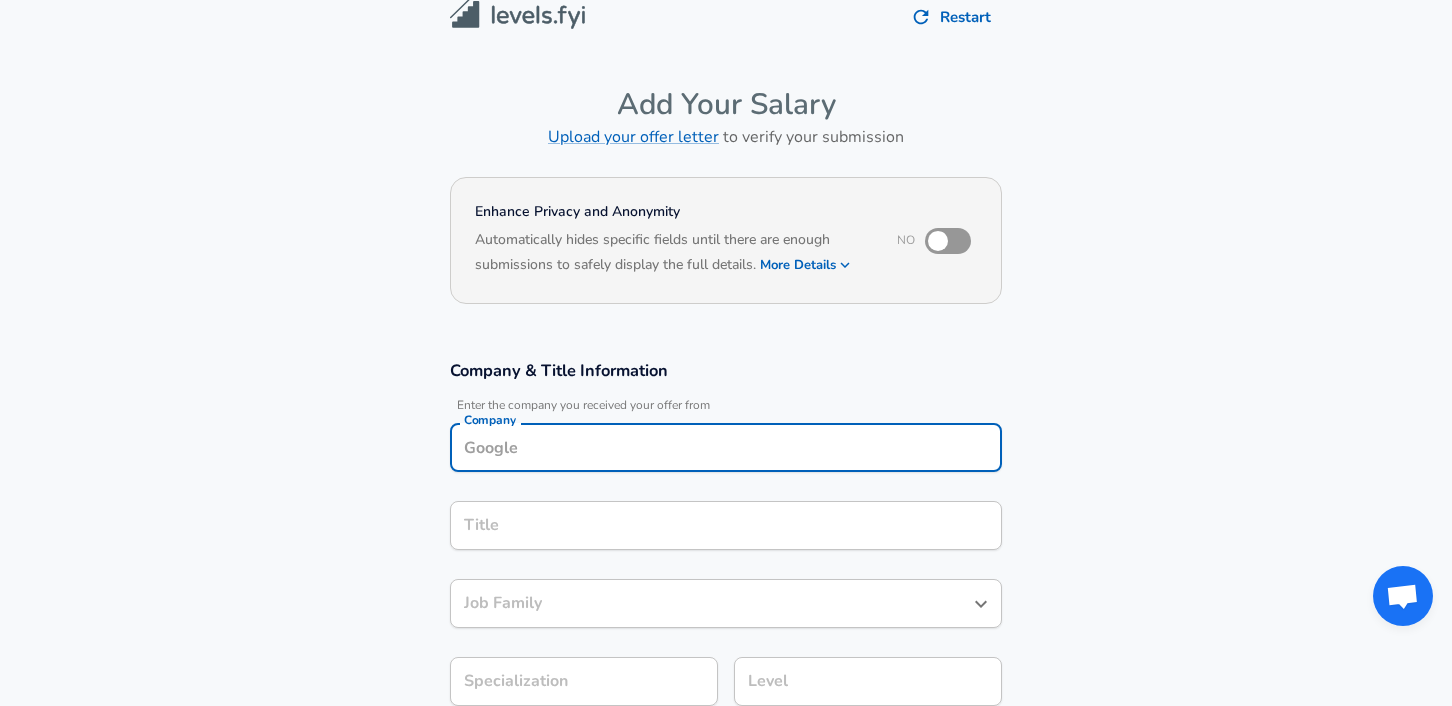 click on "Company" at bounding box center [726, 447] 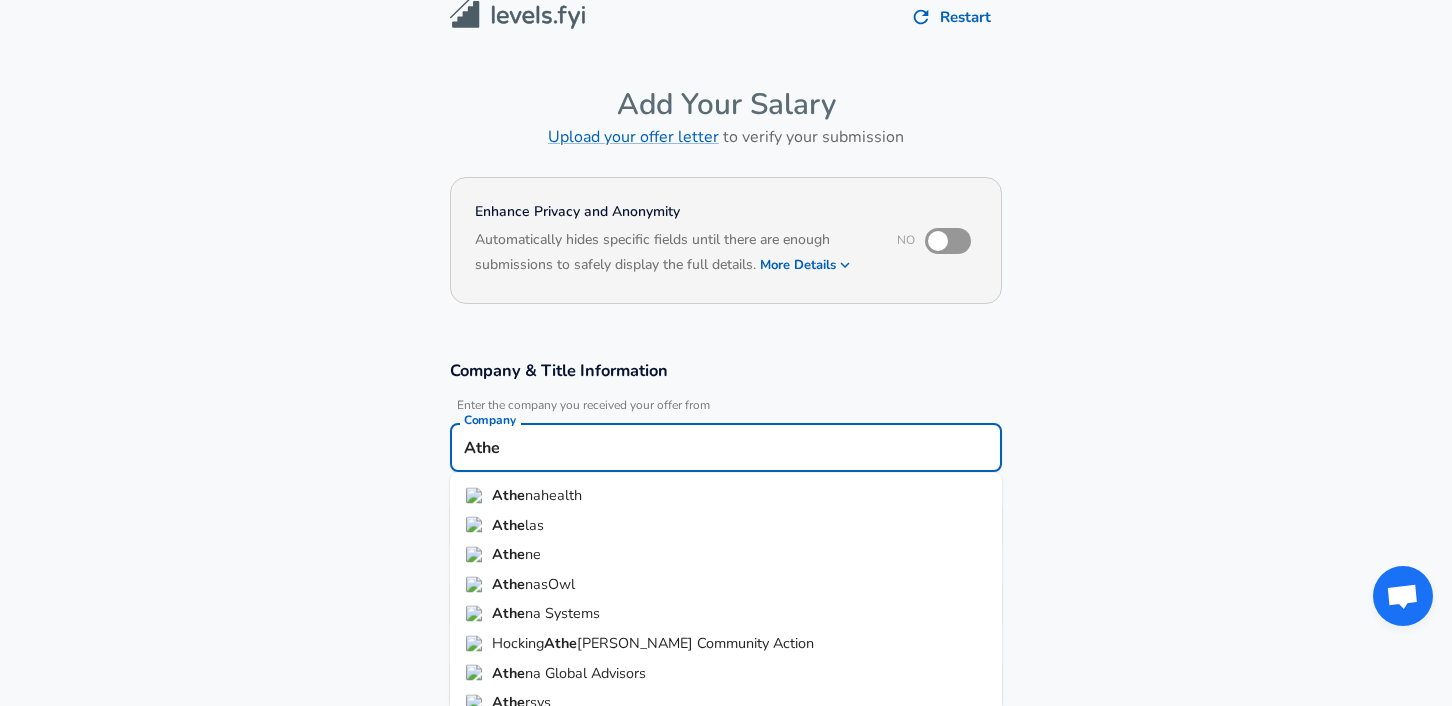 click on "nahealth" at bounding box center [553, 495] 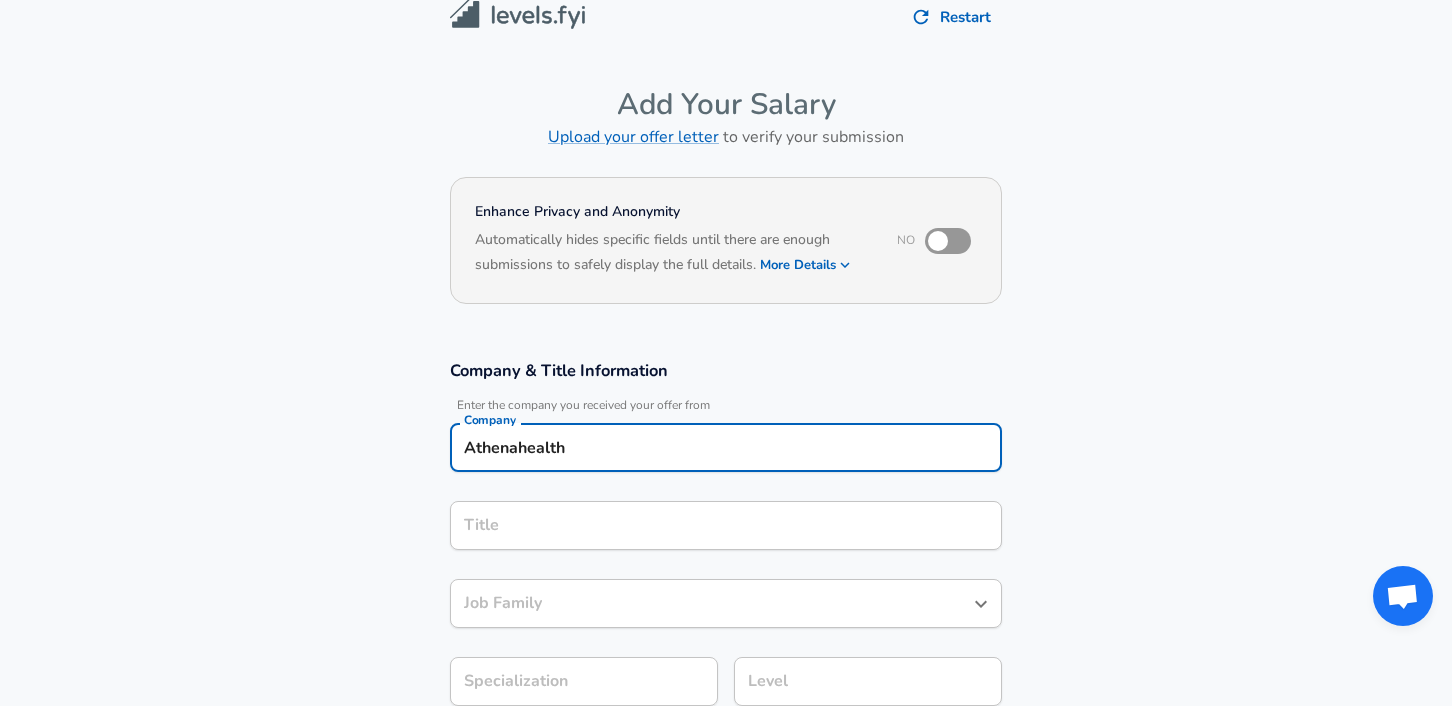 type on "Athenahealth" 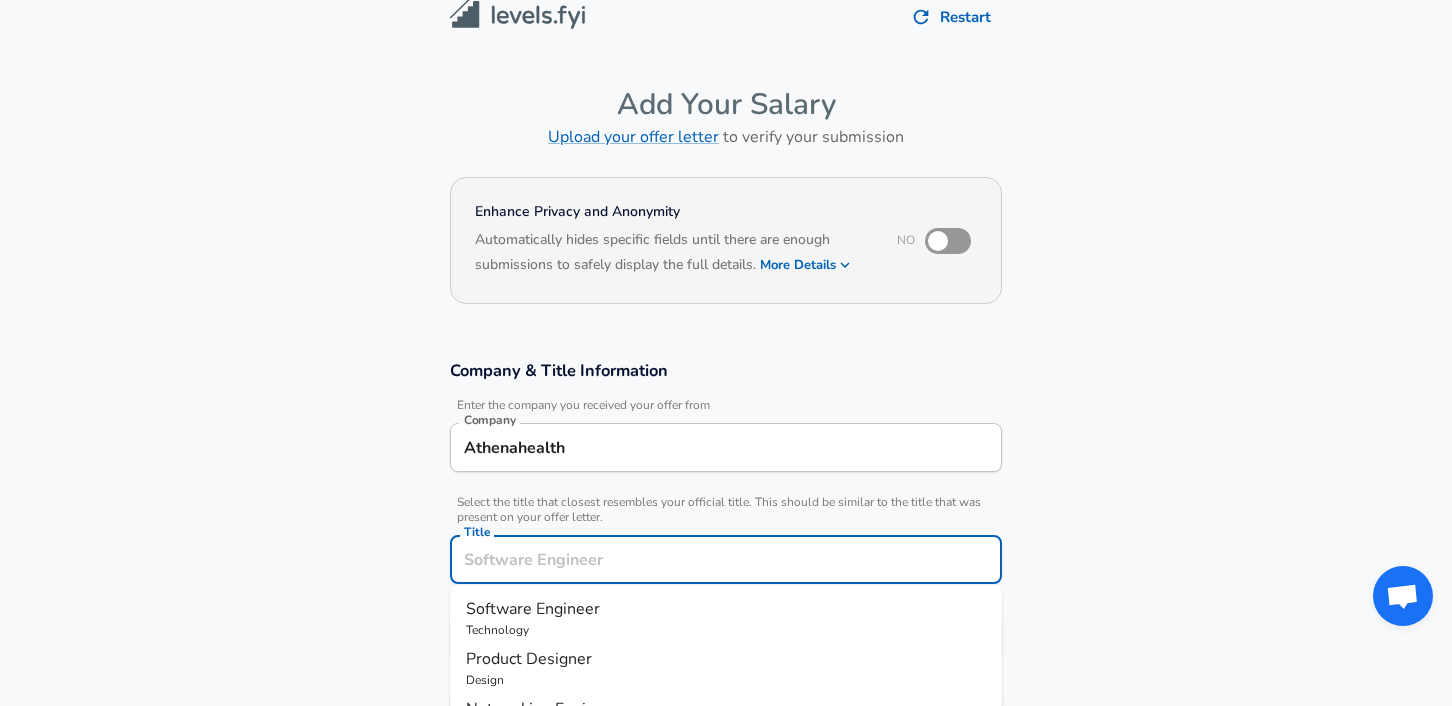 scroll, scrollTop: 60, scrollLeft: 0, axis: vertical 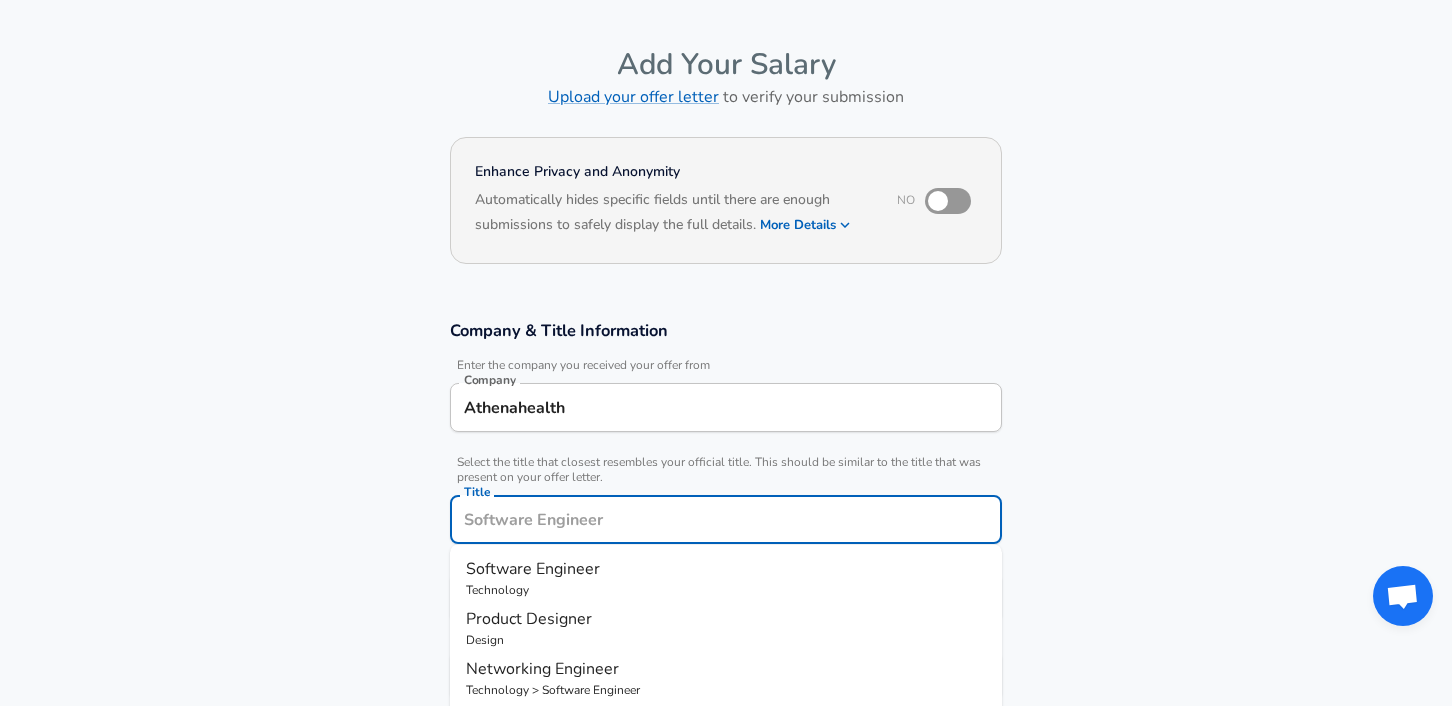 click on "Software Engineer" at bounding box center (533, 569) 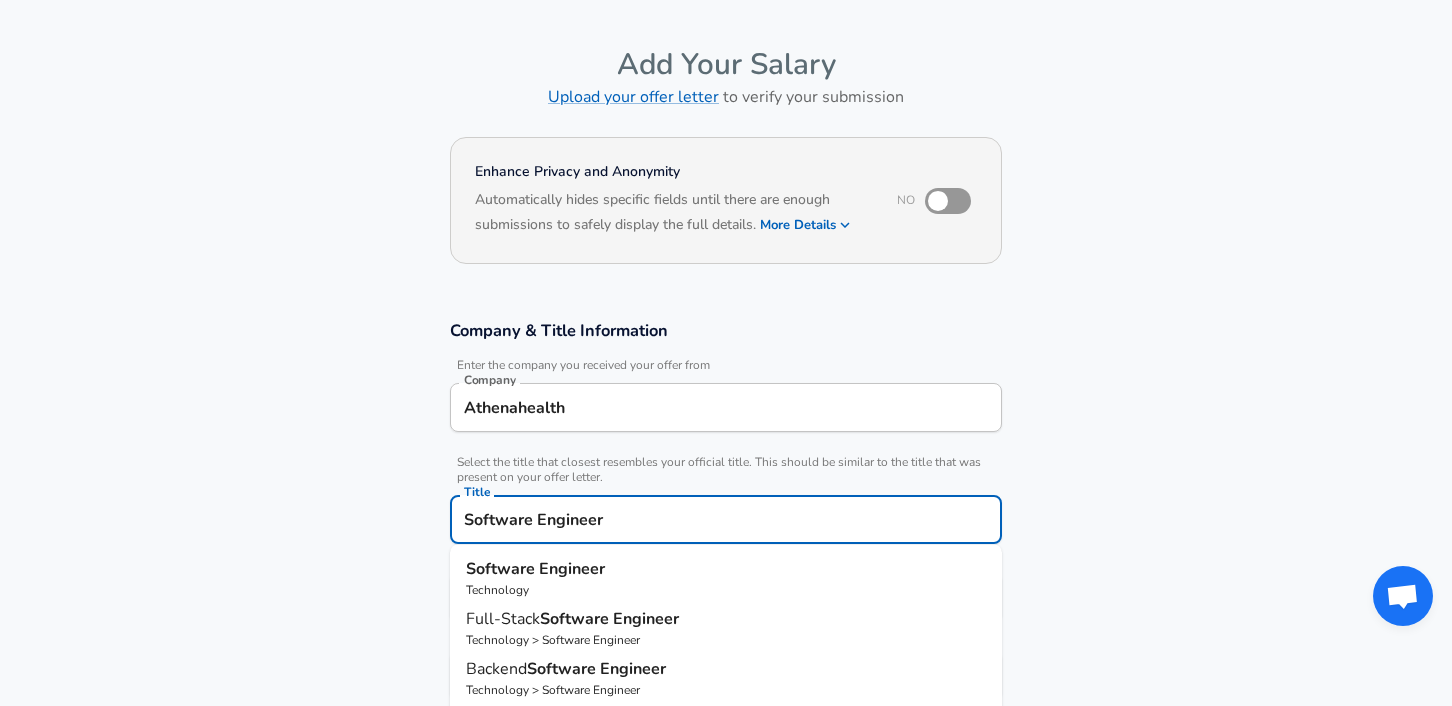drag, startPoint x: 624, startPoint y: 516, endPoint x: 438, endPoint y: 516, distance: 186 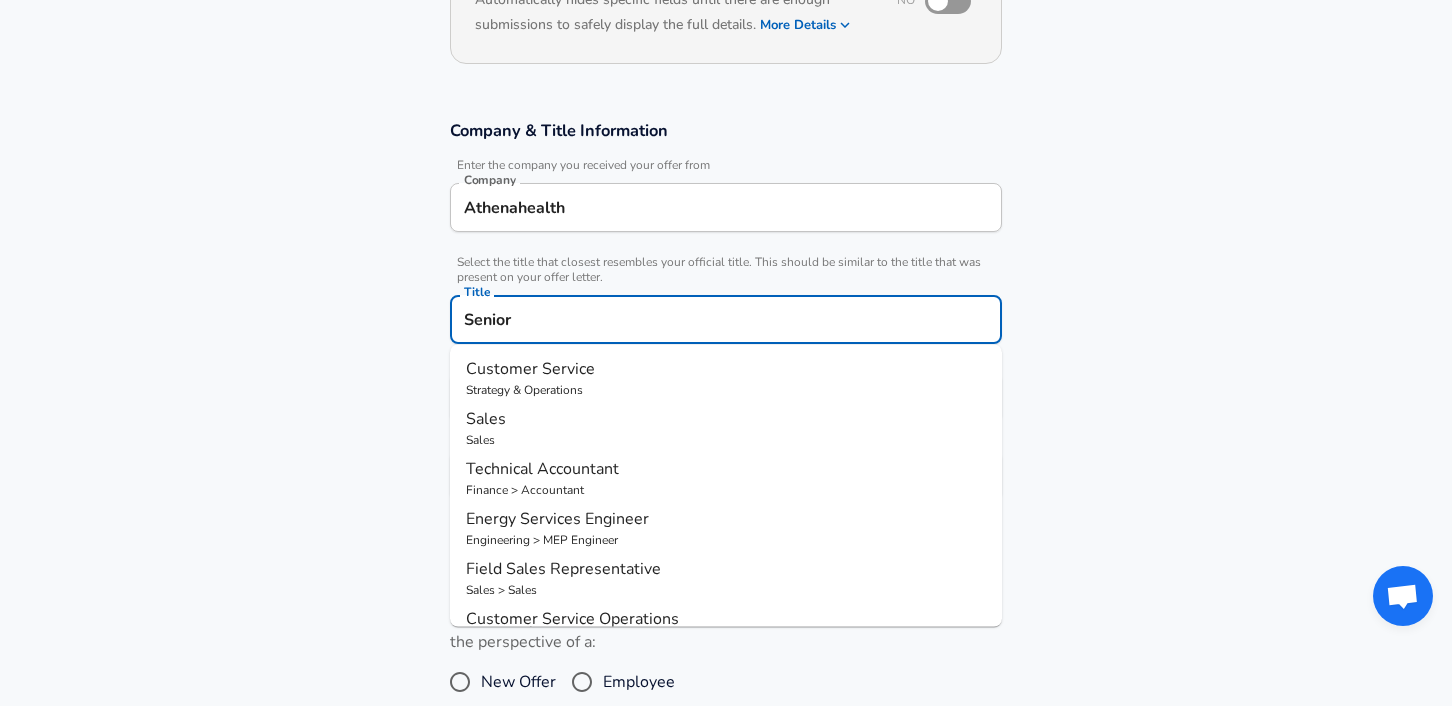 scroll, scrollTop: 261, scrollLeft: 0, axis: vertical 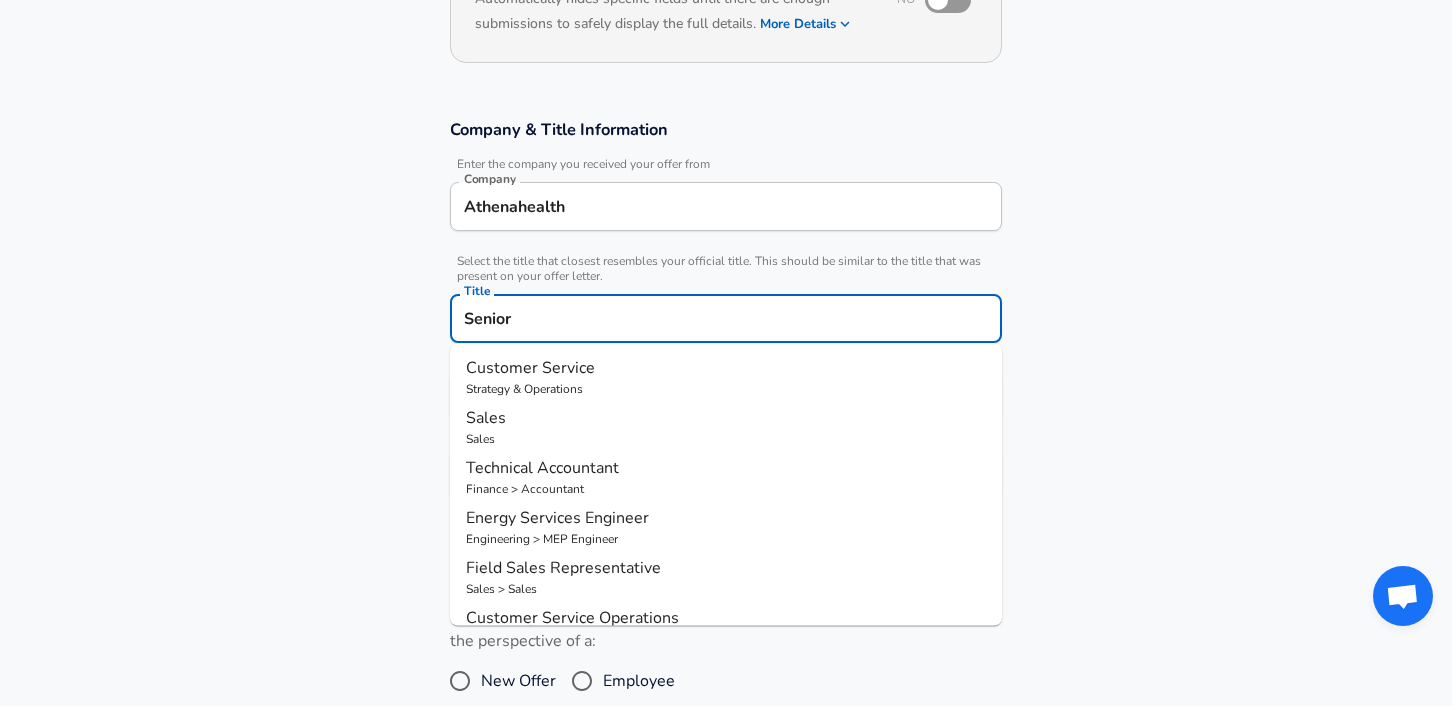 drag, startPoint x: 517, startPoint y: 327, endPoint x: 424, endPoint y: 322, distance: 93.13431 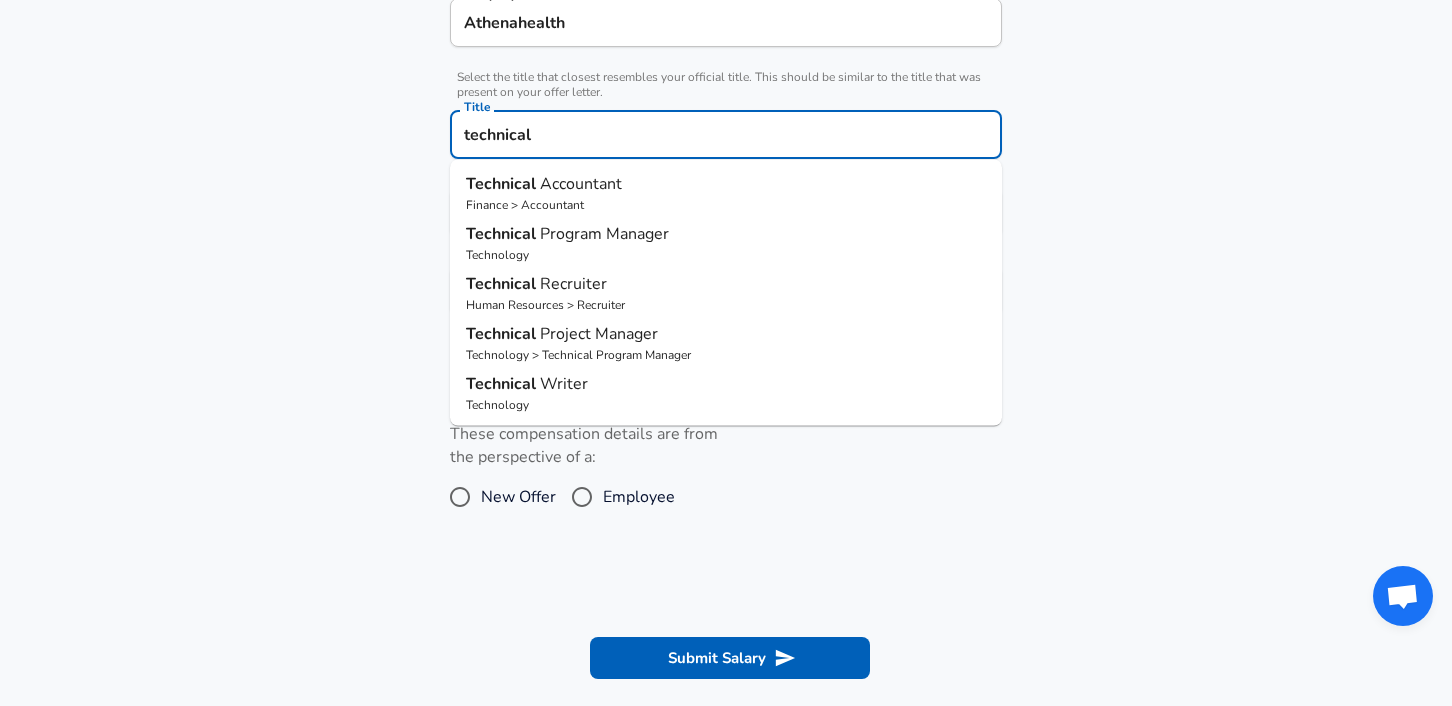 scroll, scrollTop: 515, scrollLeft: 0, axis: vertical 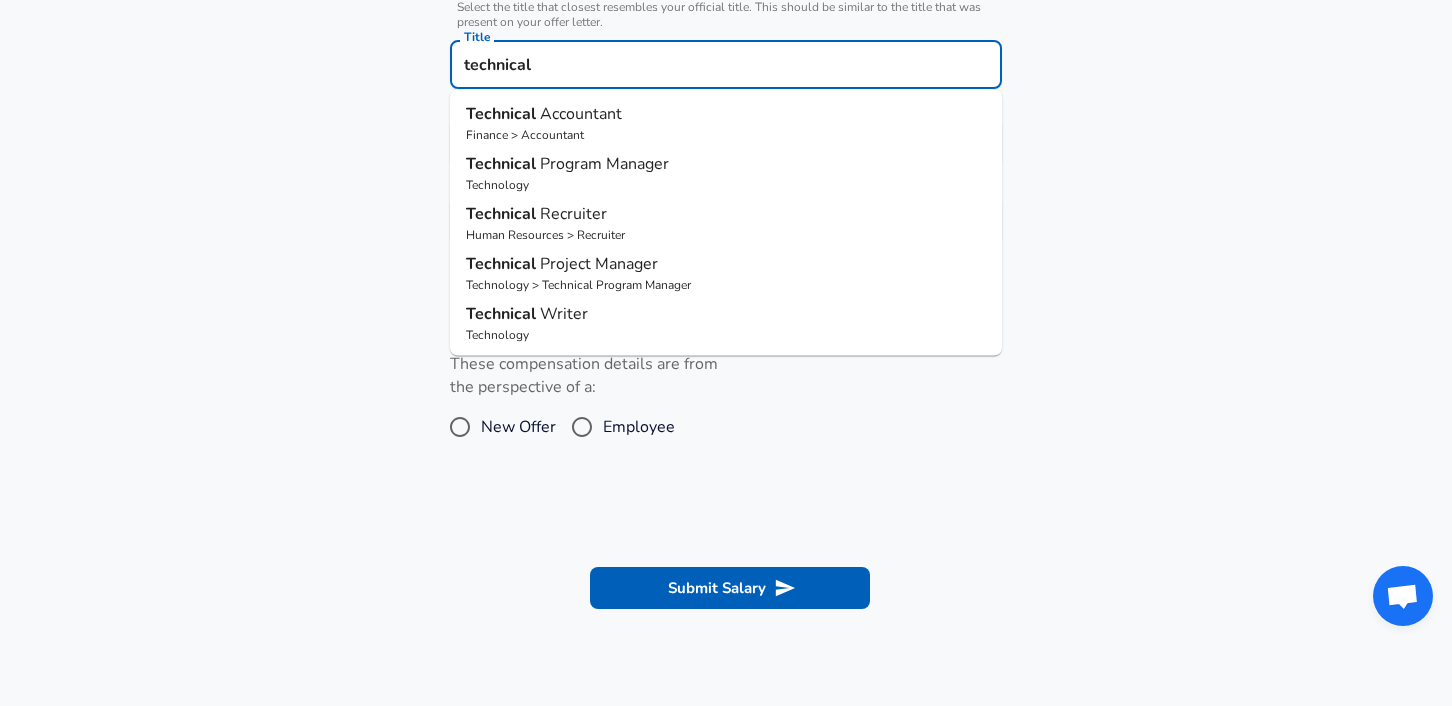 drag, startPoint x: 576, startPoint y: 71, endPoint x: 388, endPoint y: 38, distance: 190.8743 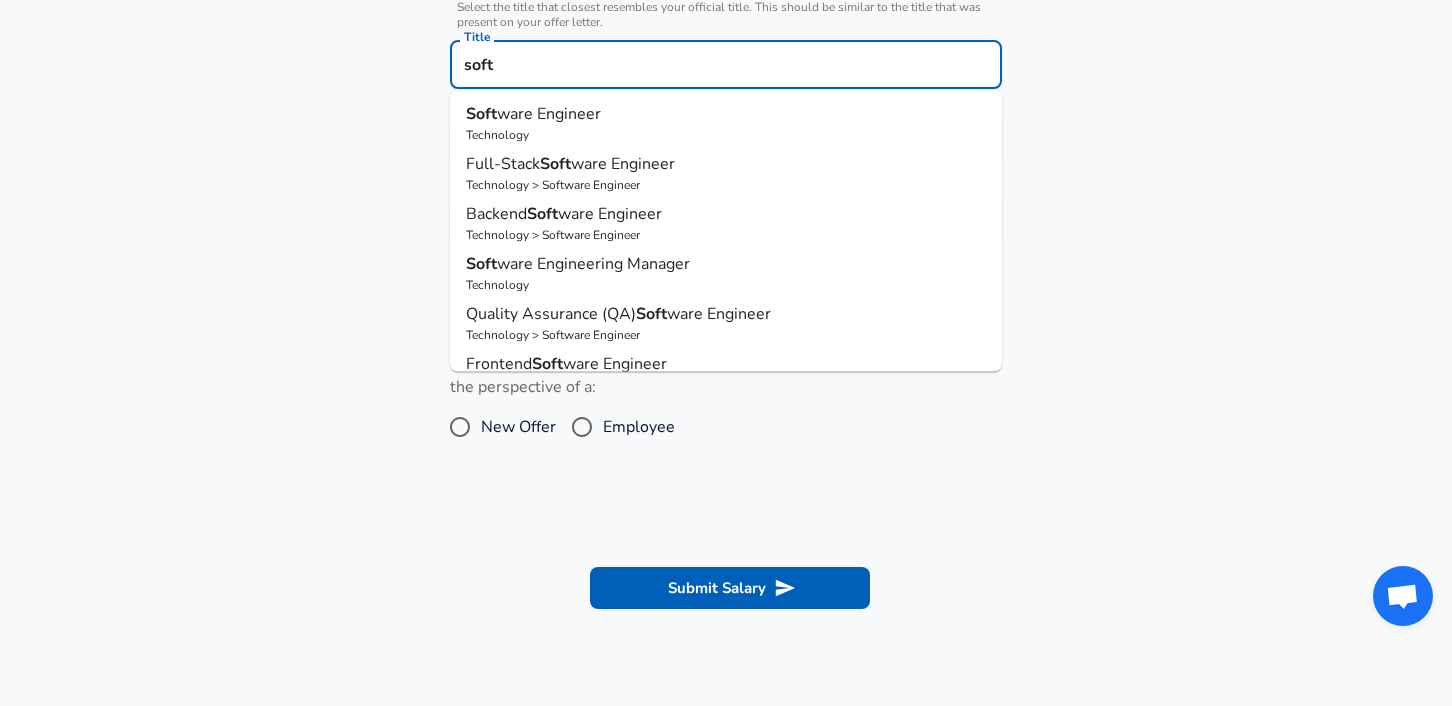 click on "ware Engineer" at bounding box center [549, 114] 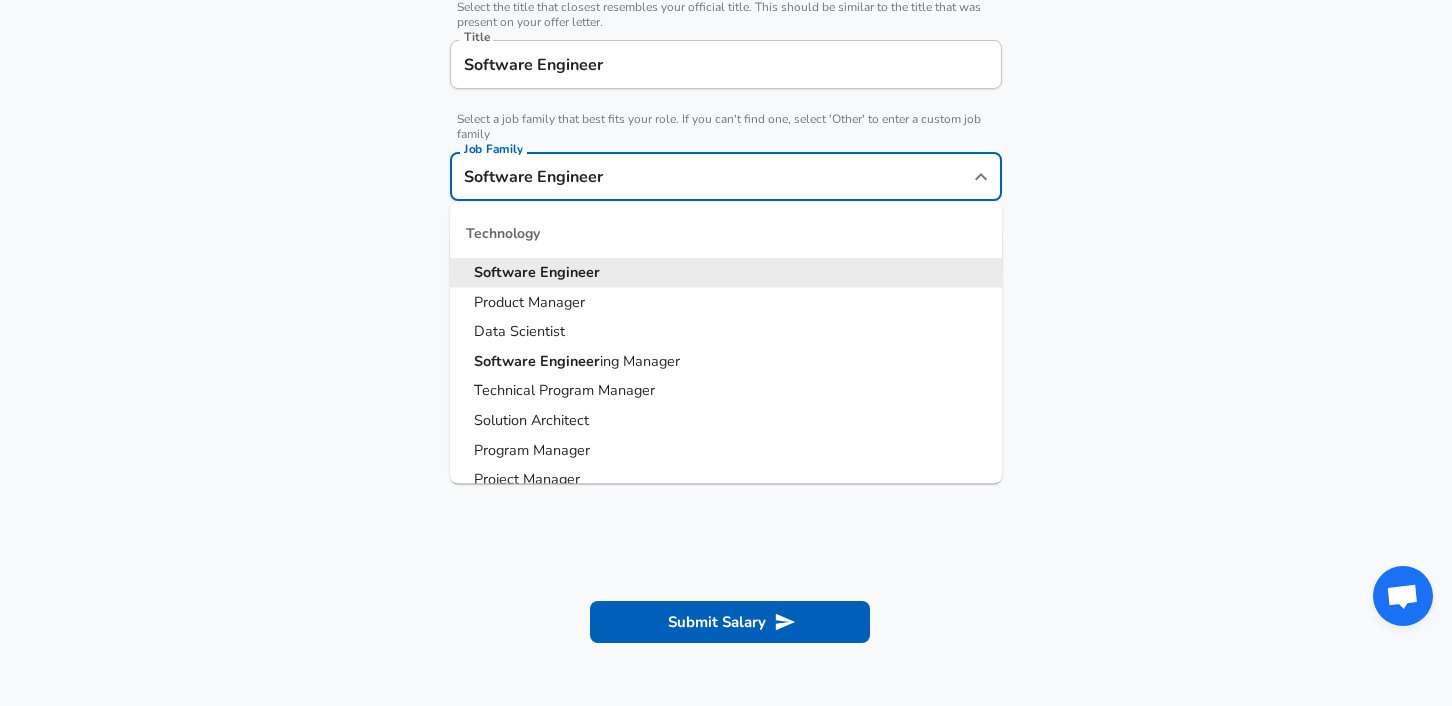 scroll, scrollTop: 555, scrollLeft: 0, axis: vertical 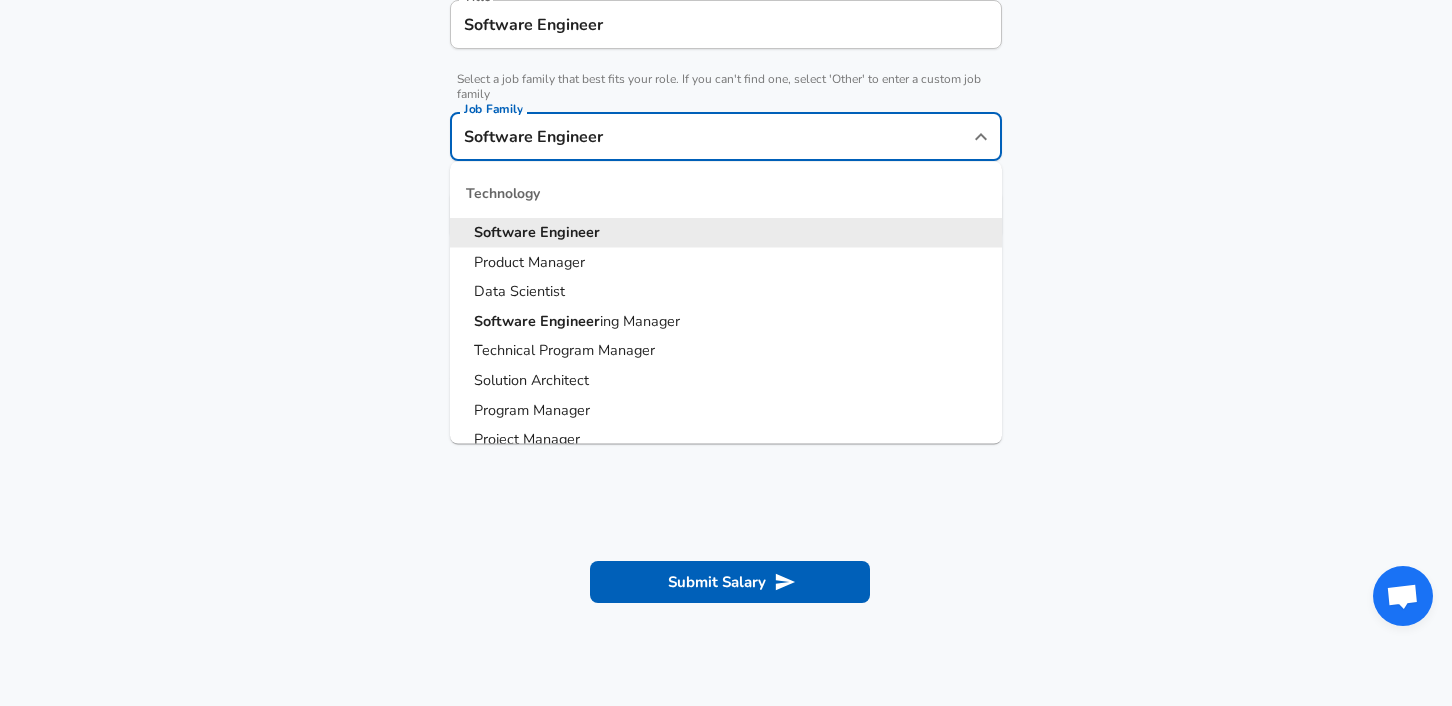 click on "Software Engineer" at bounding box center (711, 136) 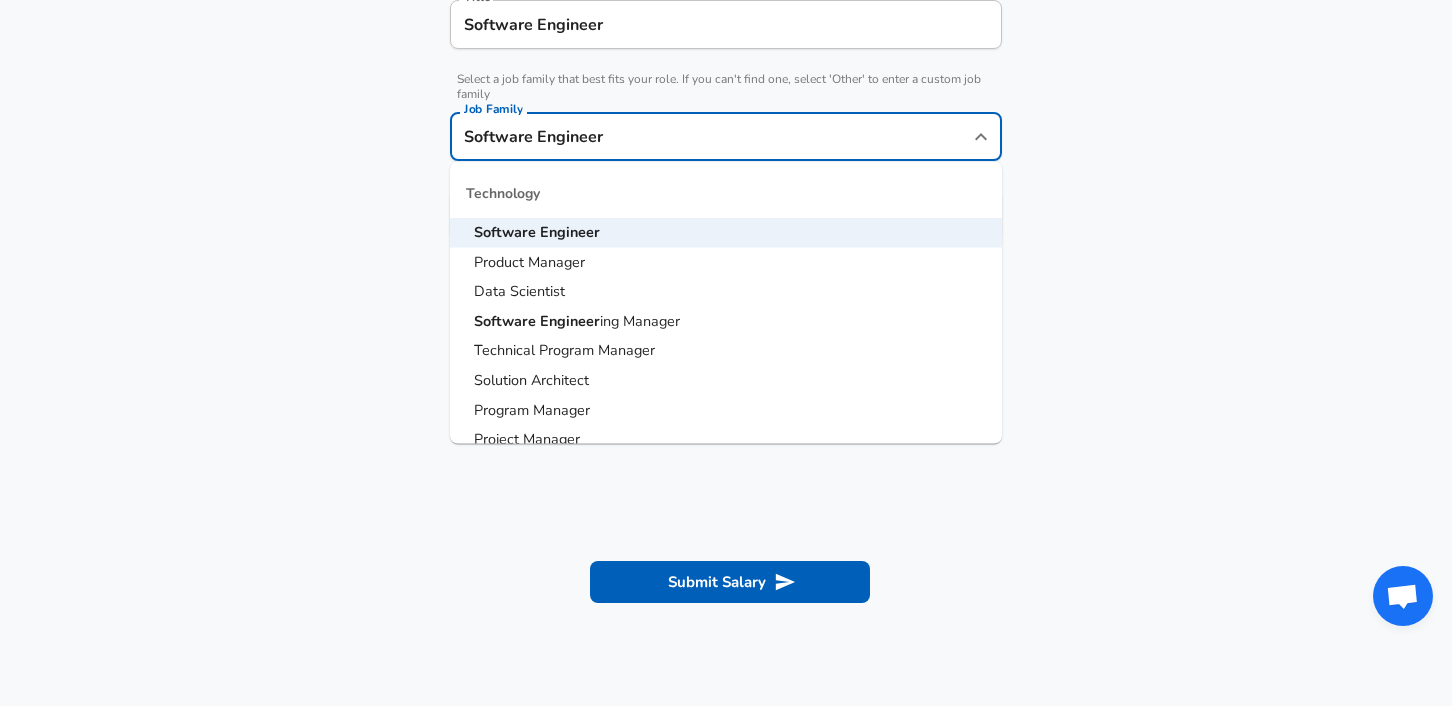 click on "Work Experience and Location These compensation details are from the perspective of a: New Offer Employee" at bounding box center [726, 384] 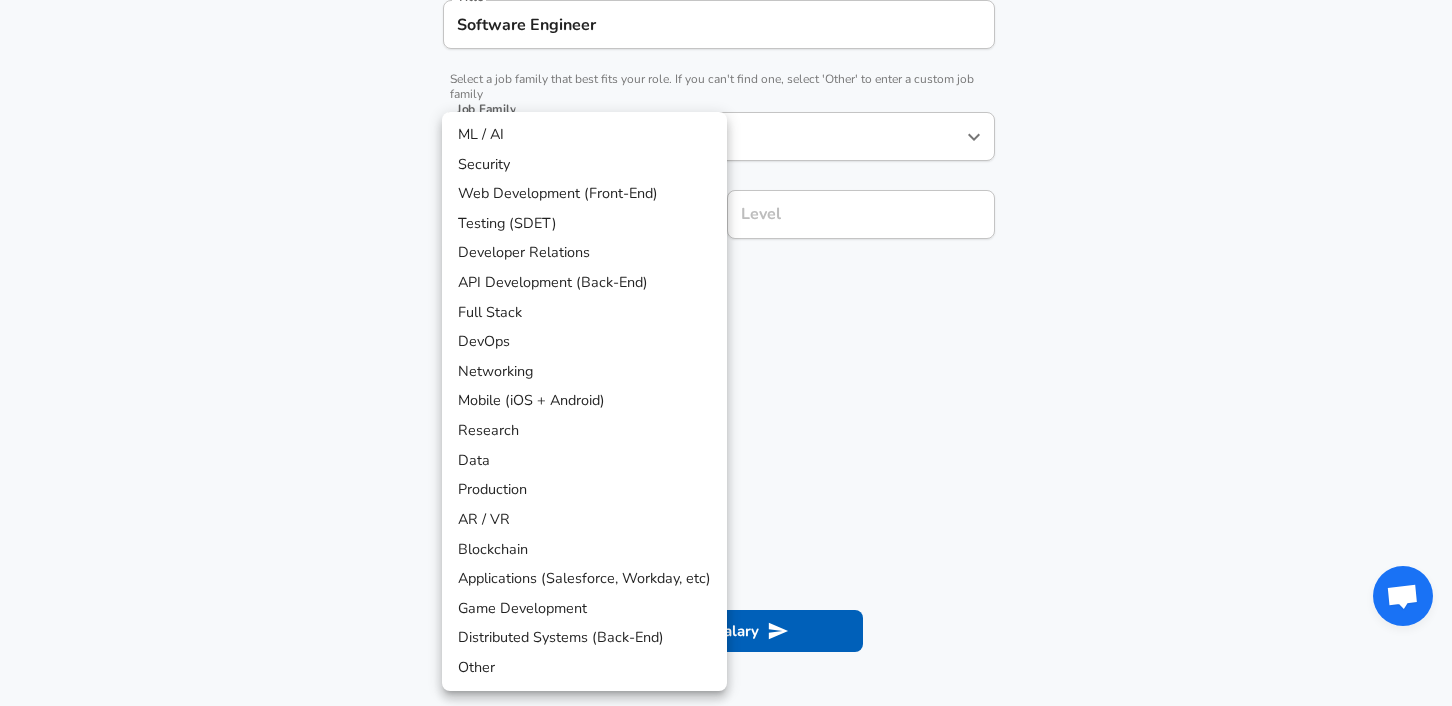 scroll, scrollTop: 615, scrollLeft: 0, axis: vertical 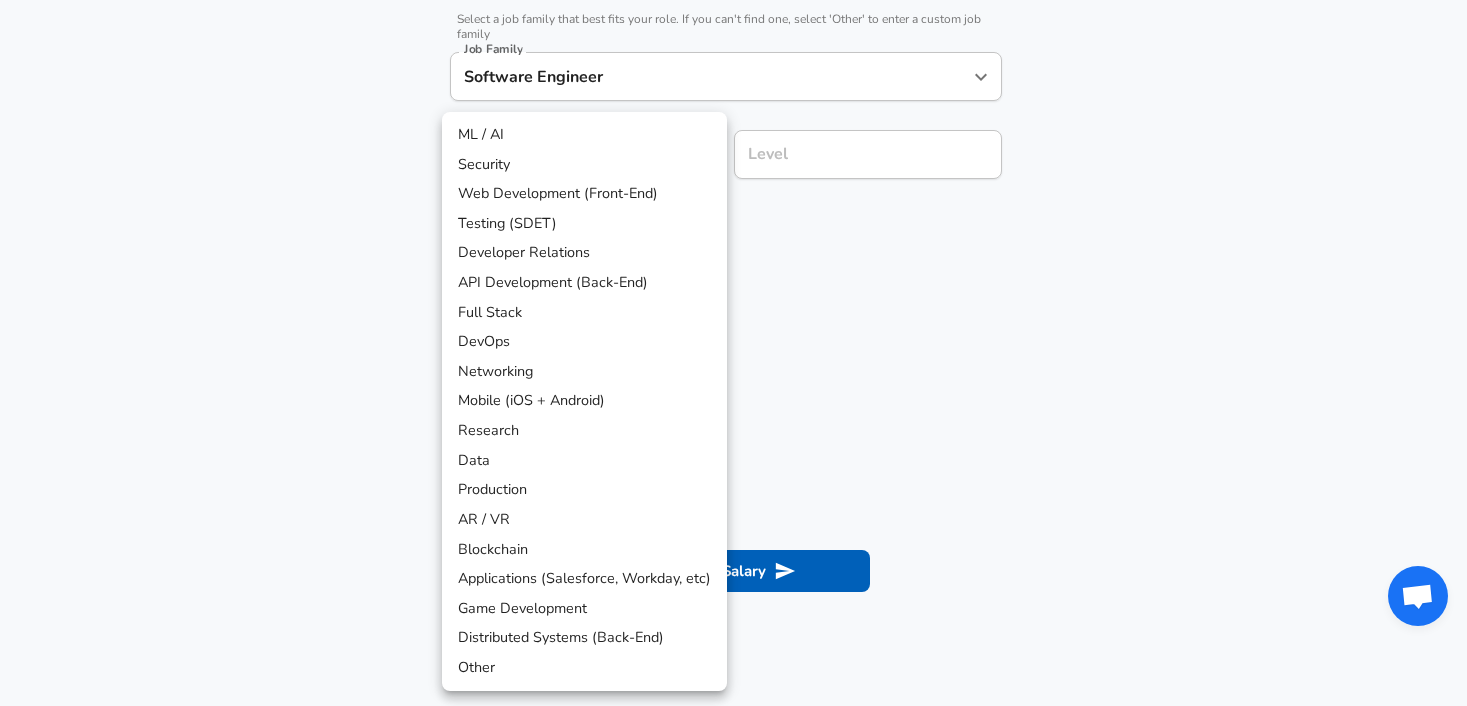 click on "Restart Add Your Salary Upload your offer letter   to verify your submission Enhance Privacy and Anonymity No Automatically hides specific fields until there are enough submissions to safely display the full details.   More Details Based on your submission and the data points that we have already collected, we will automatically hide and anonymize specific fields if there aren't enough data points to remain sufficiently anonymous. Company & Title Information   Enter the company you received your offer from Company Athenahealth Company   Select the title that closest resembles your official title. This should be similar to the title that was present on your offer letter. Title Software Engineer Title   Select a job family that best fits your role. If you can't find one, select 'Other' to enter a custom job family Job Family Software Engineer Job Family   Select a Specialization that best fits your role. If you can't find one, select 'Other' to enter a custom specialization Select Specialization ​ Level Level" at bounding box center [733, -262] 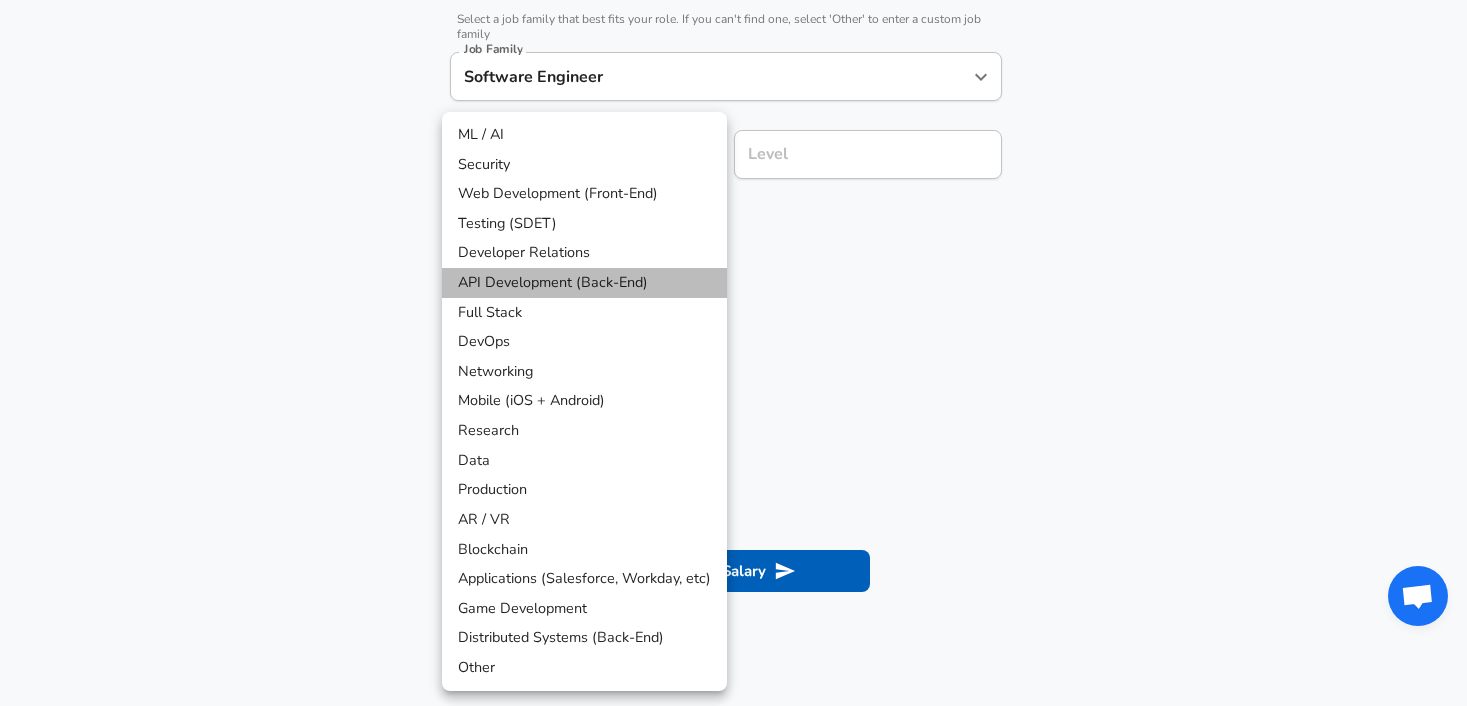 click on "API Development (Back-End)" at bounding box center (584, 283) 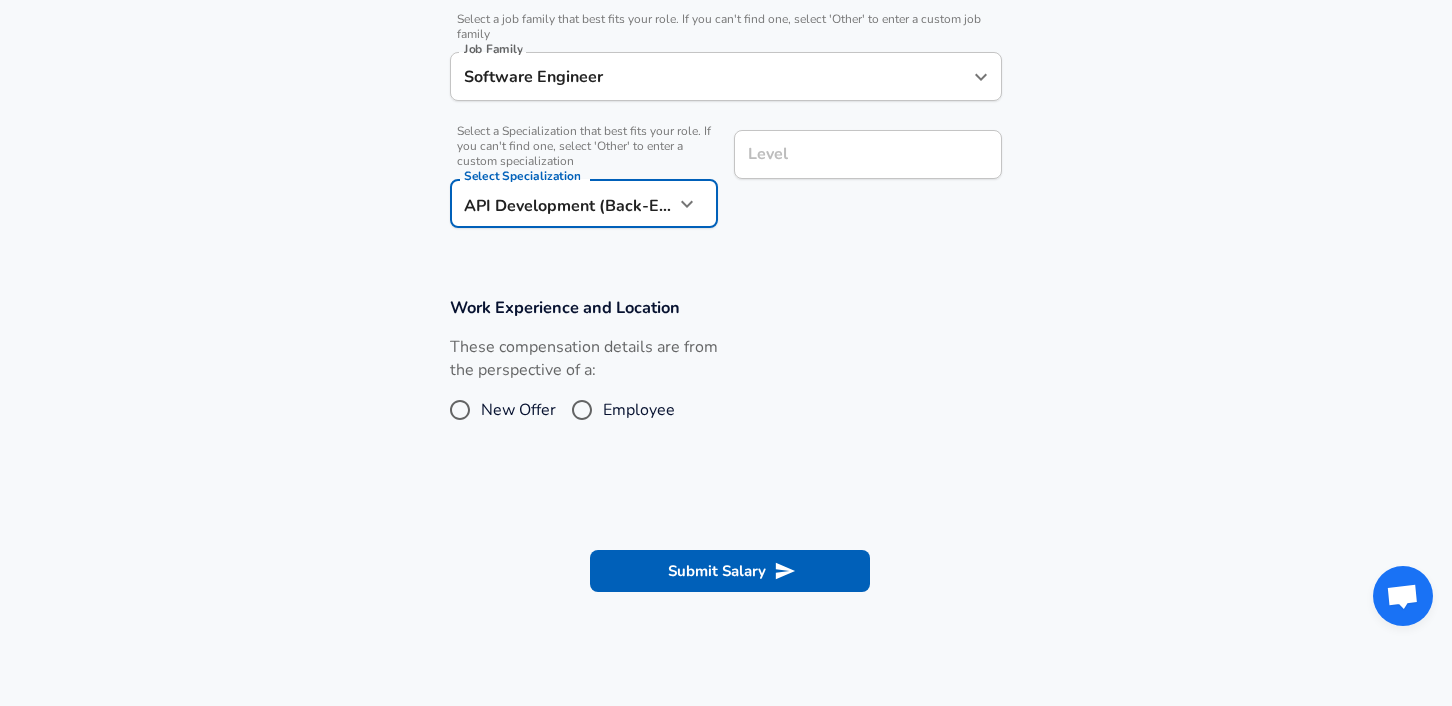 click on "Level" at bounding box center (868, 154) 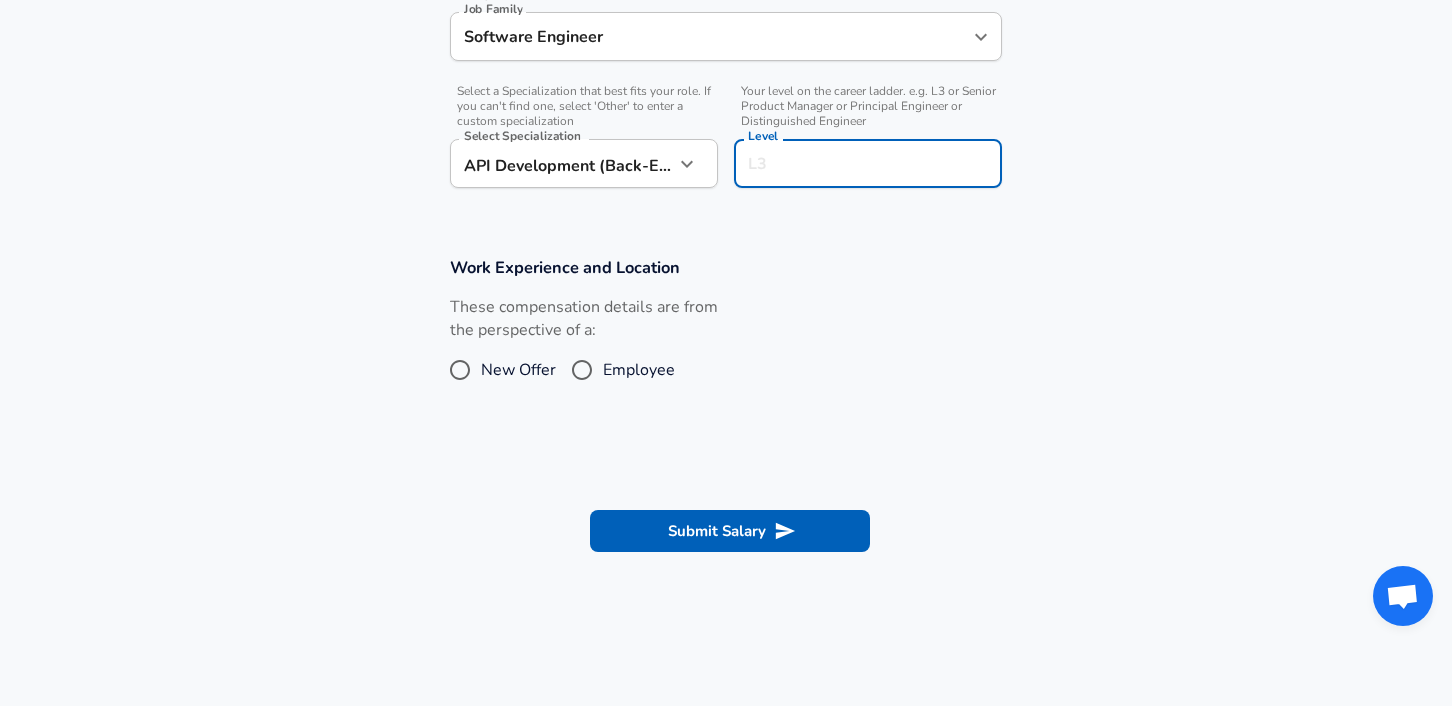 click on "Level" at bounding box center (868, 163) 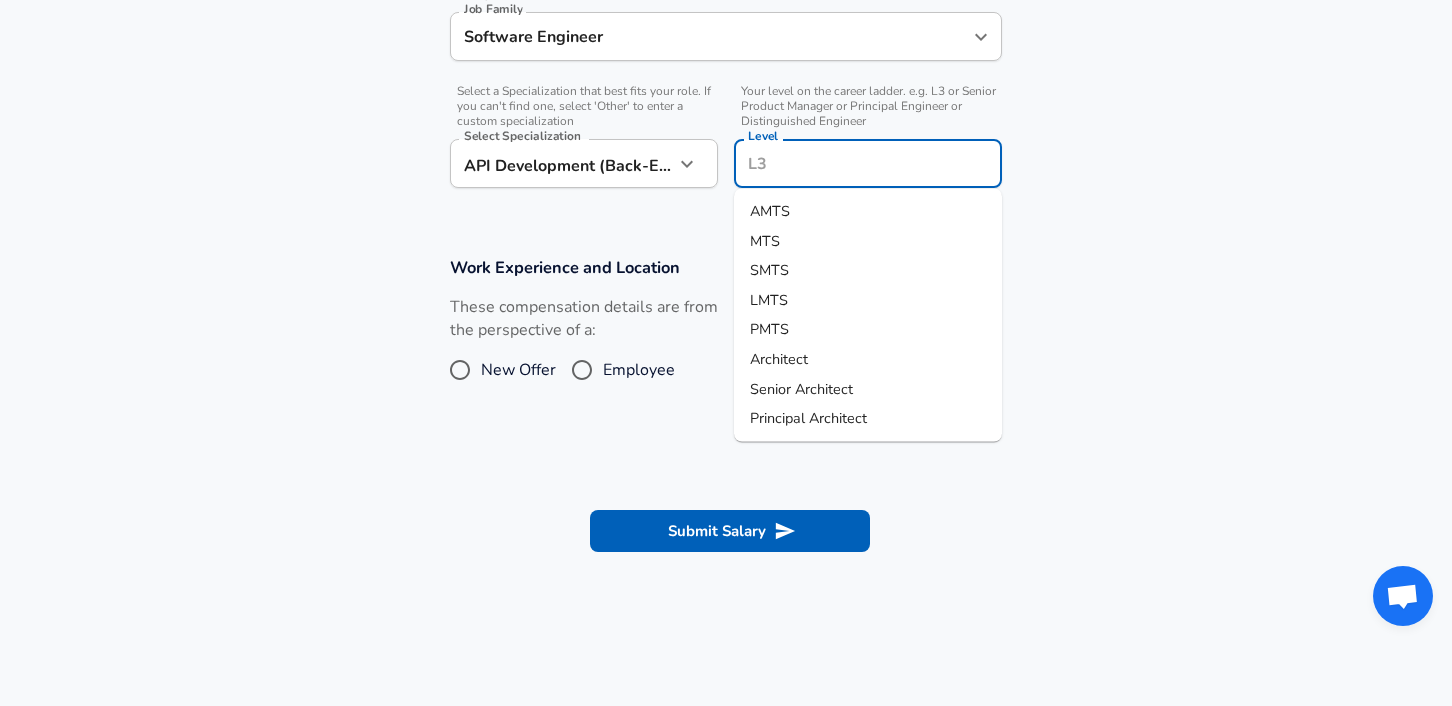 click on "SMTS" at bounding box center (868, 271) 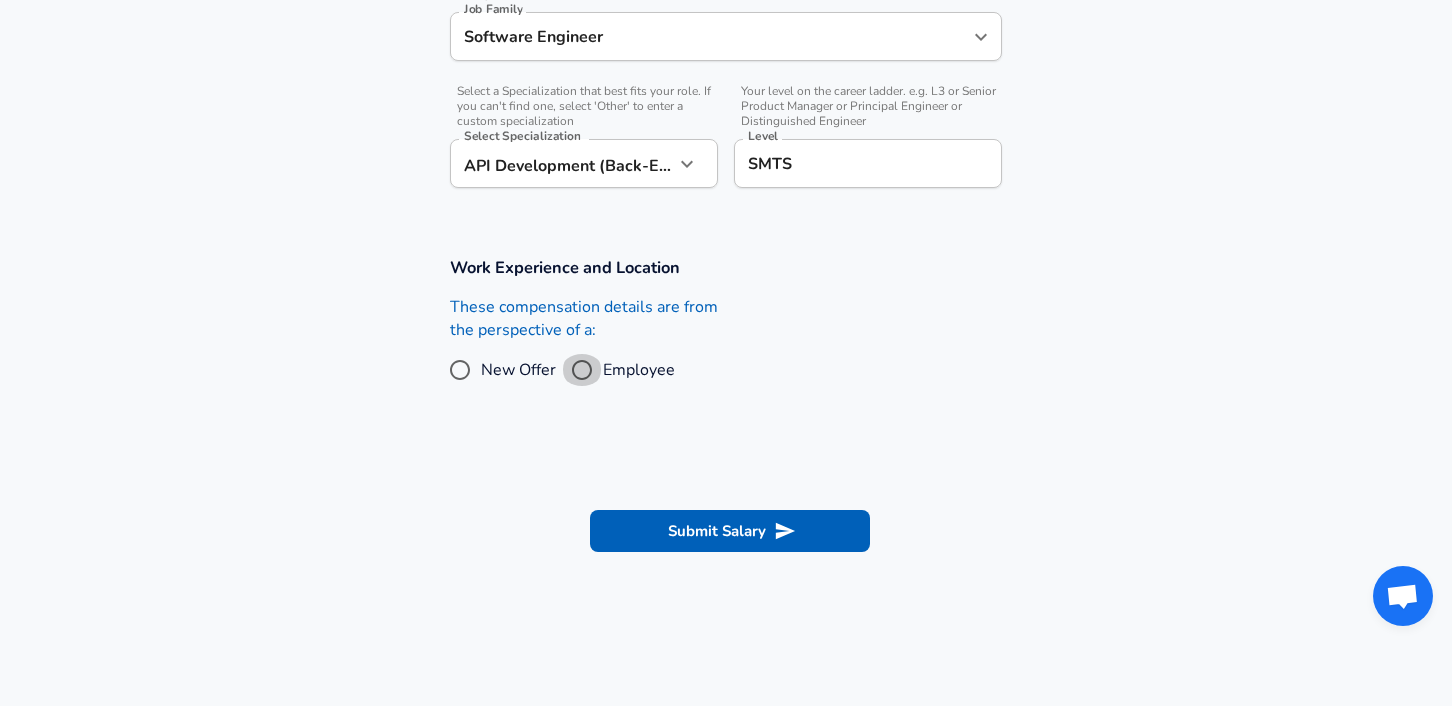 click on "Employee" at bounding box center [582, 370] 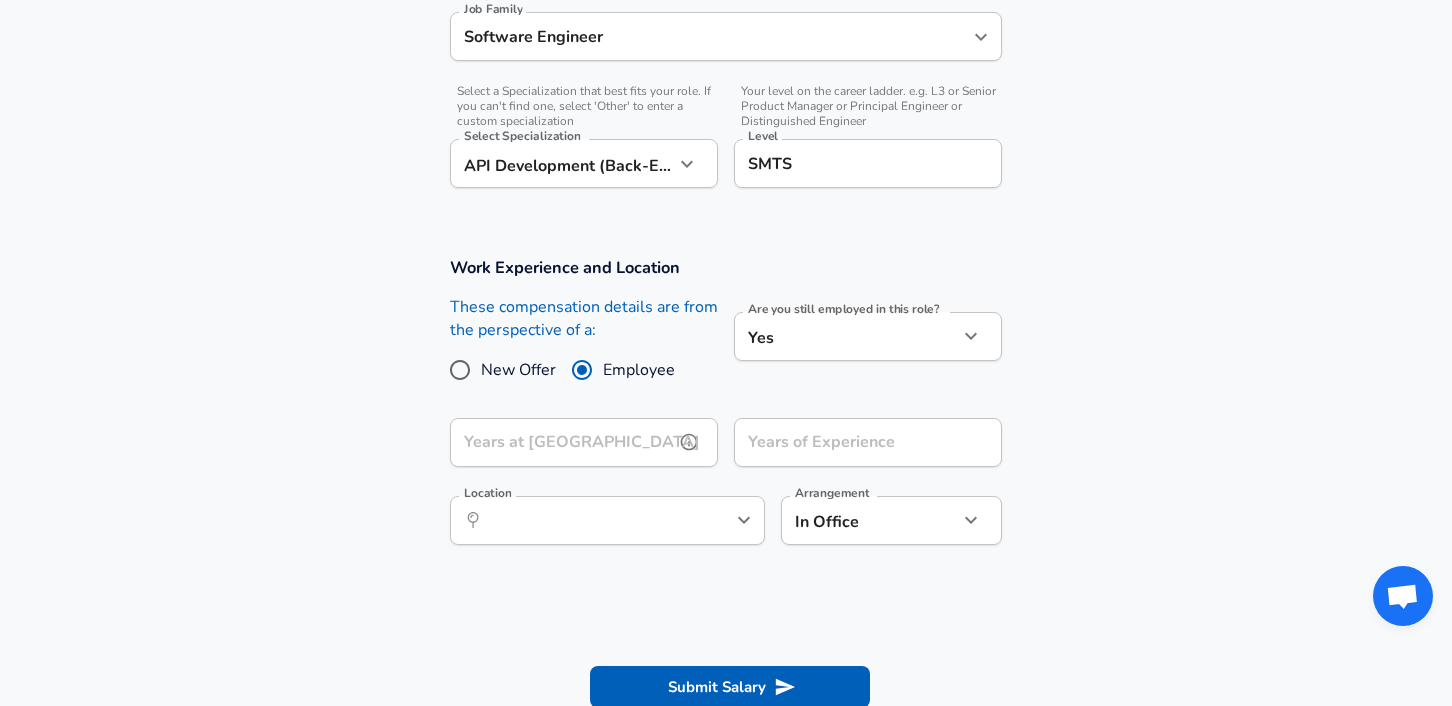 click on "Years at [GEOGRAPHIC_DATA]" at bounding box center [562, 442] 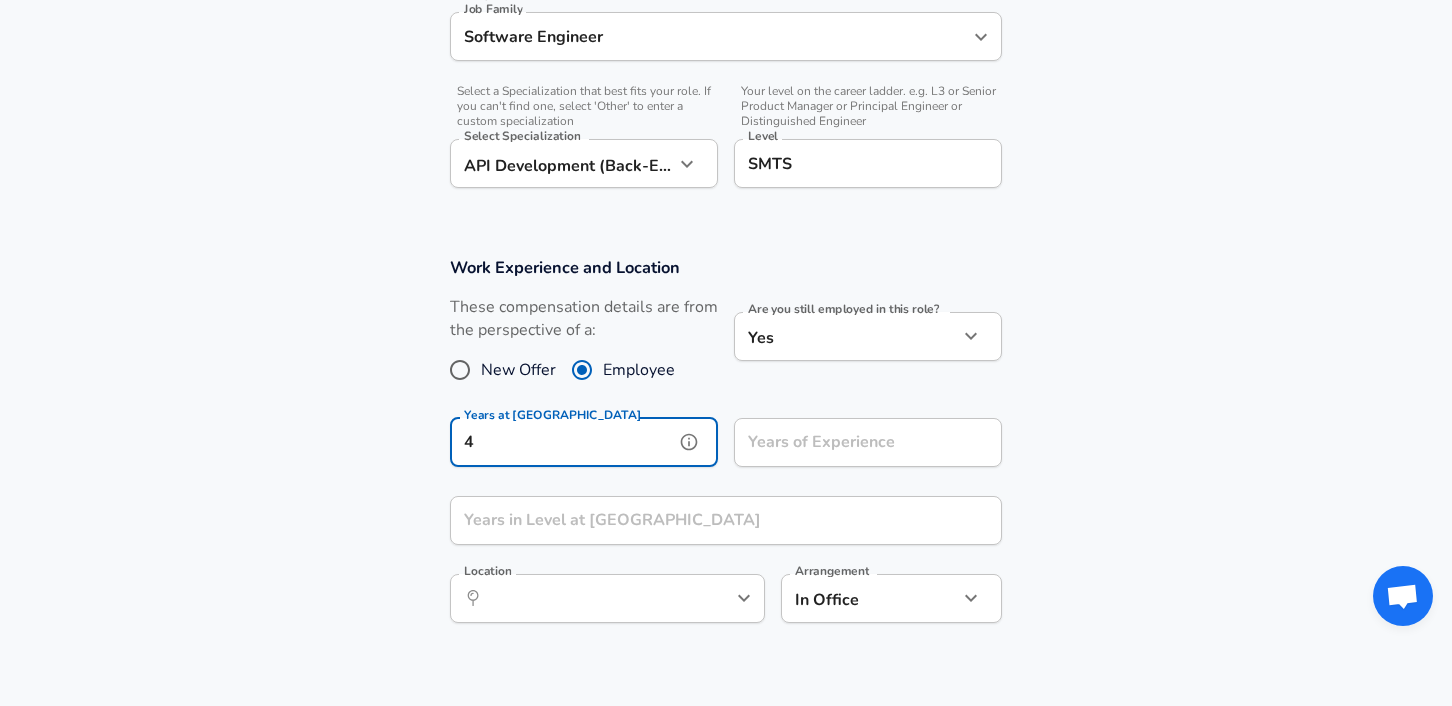 type on "4" 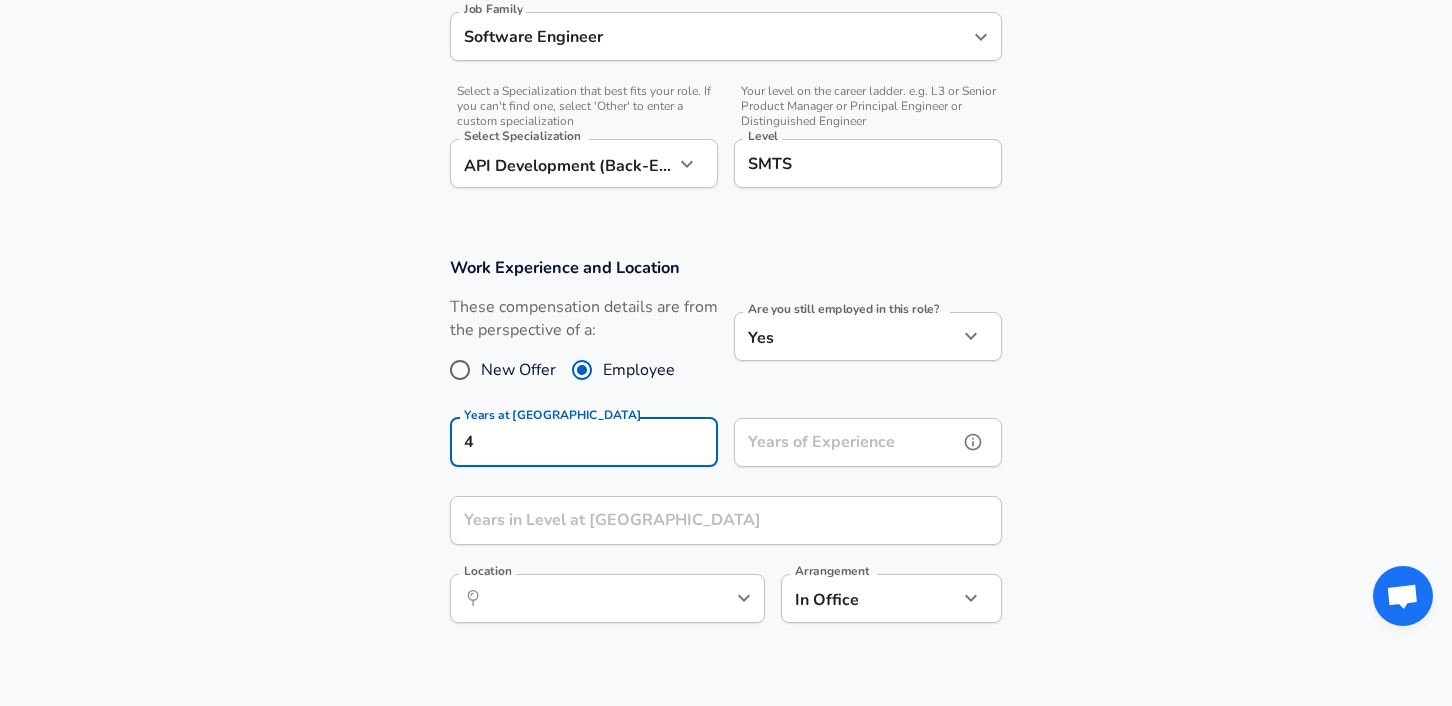 click on "Years of Experience" at bounding box center [846, 442] 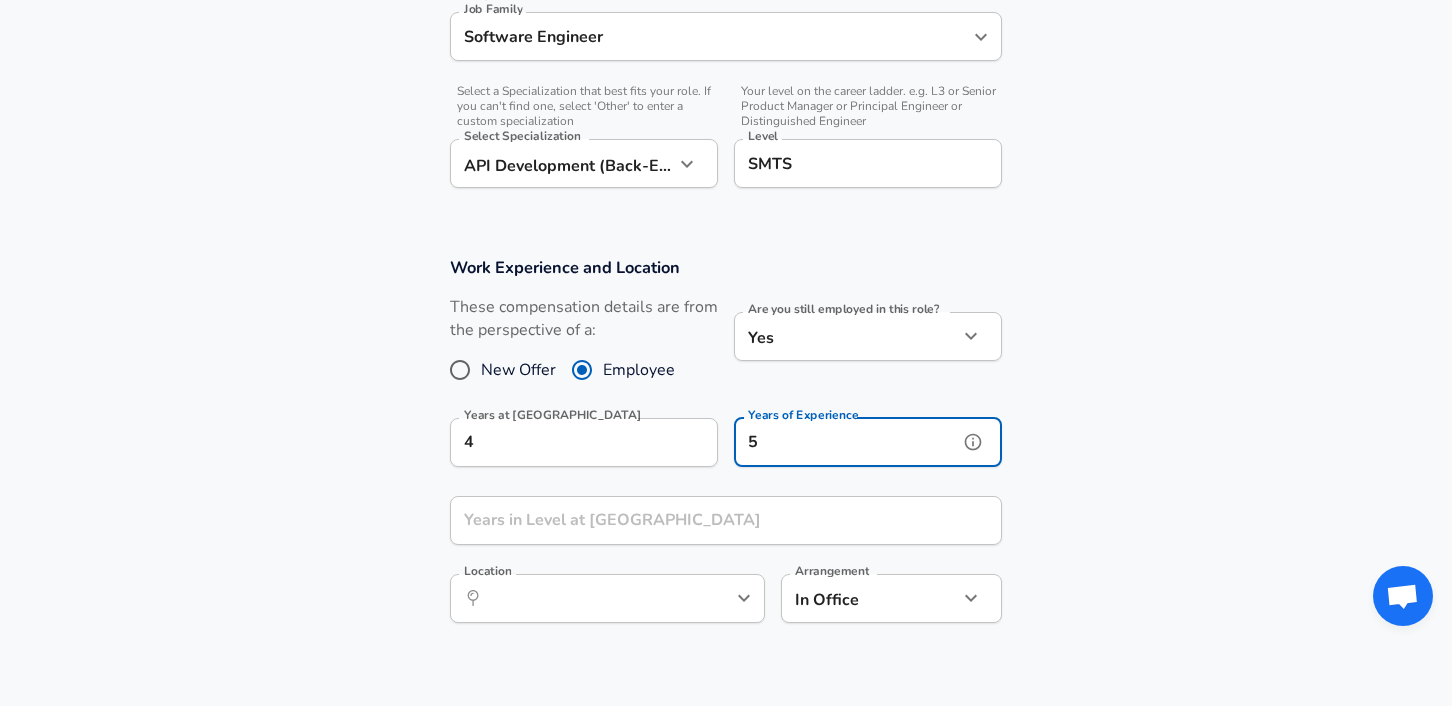type on "5" 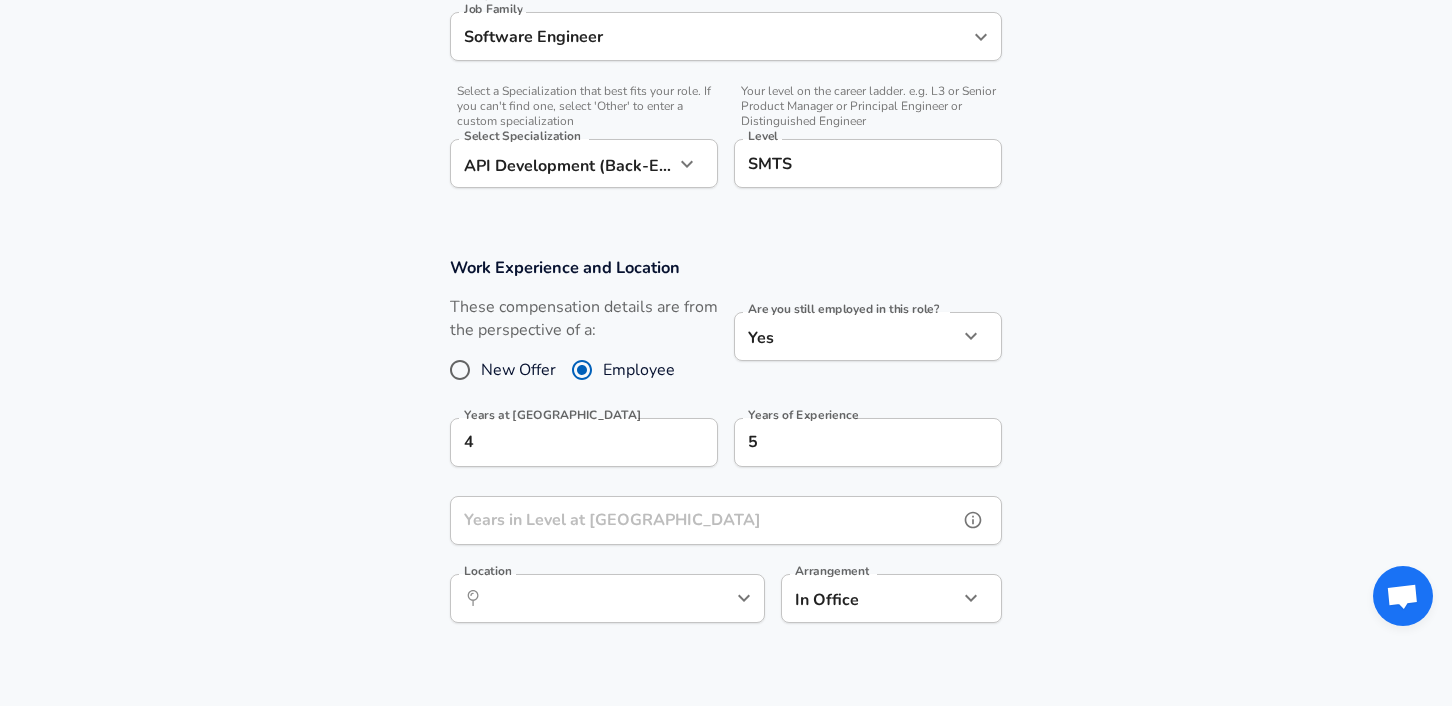 click on "Years in Level at [GEOGRAPHIC_DATA]" at bounding box center (704, 520) 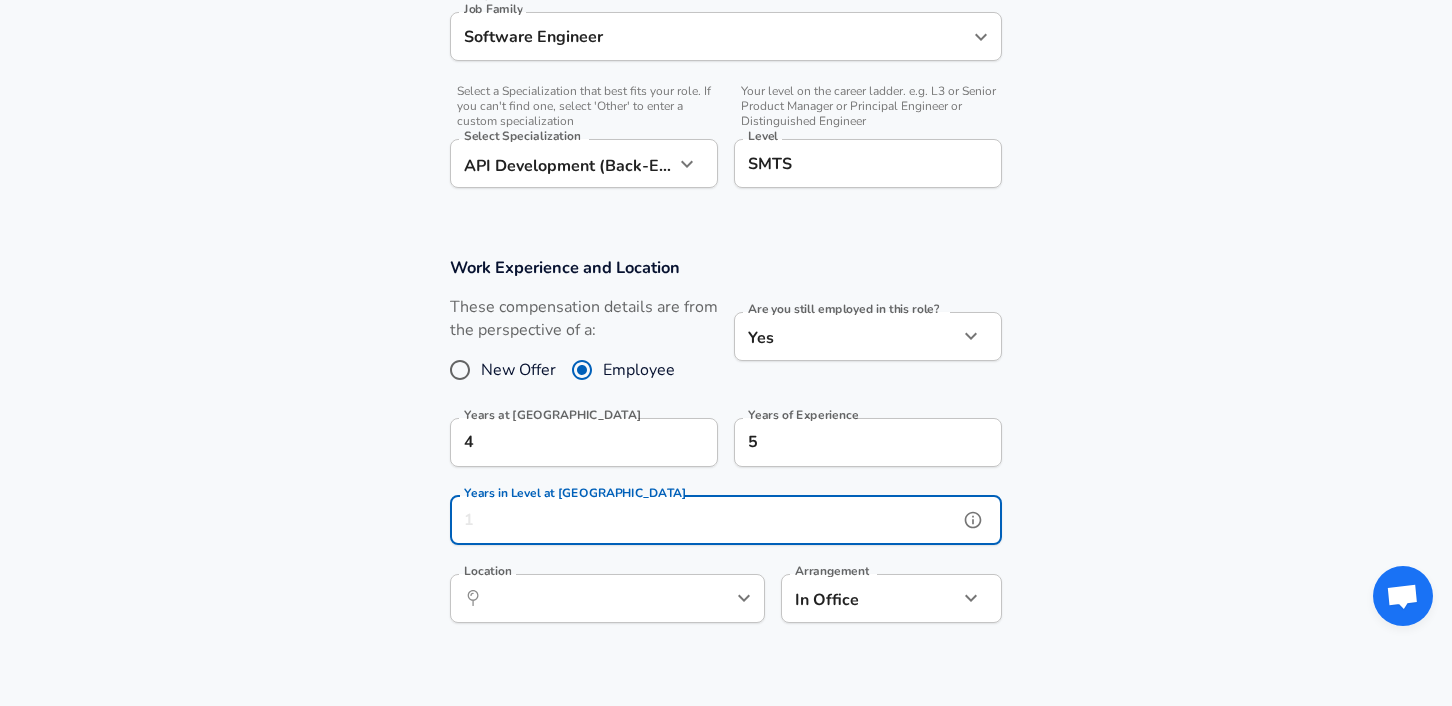 click on "Years in Level at [GEOGRAPHIC_DATA]" at bounding box center (704, 520) 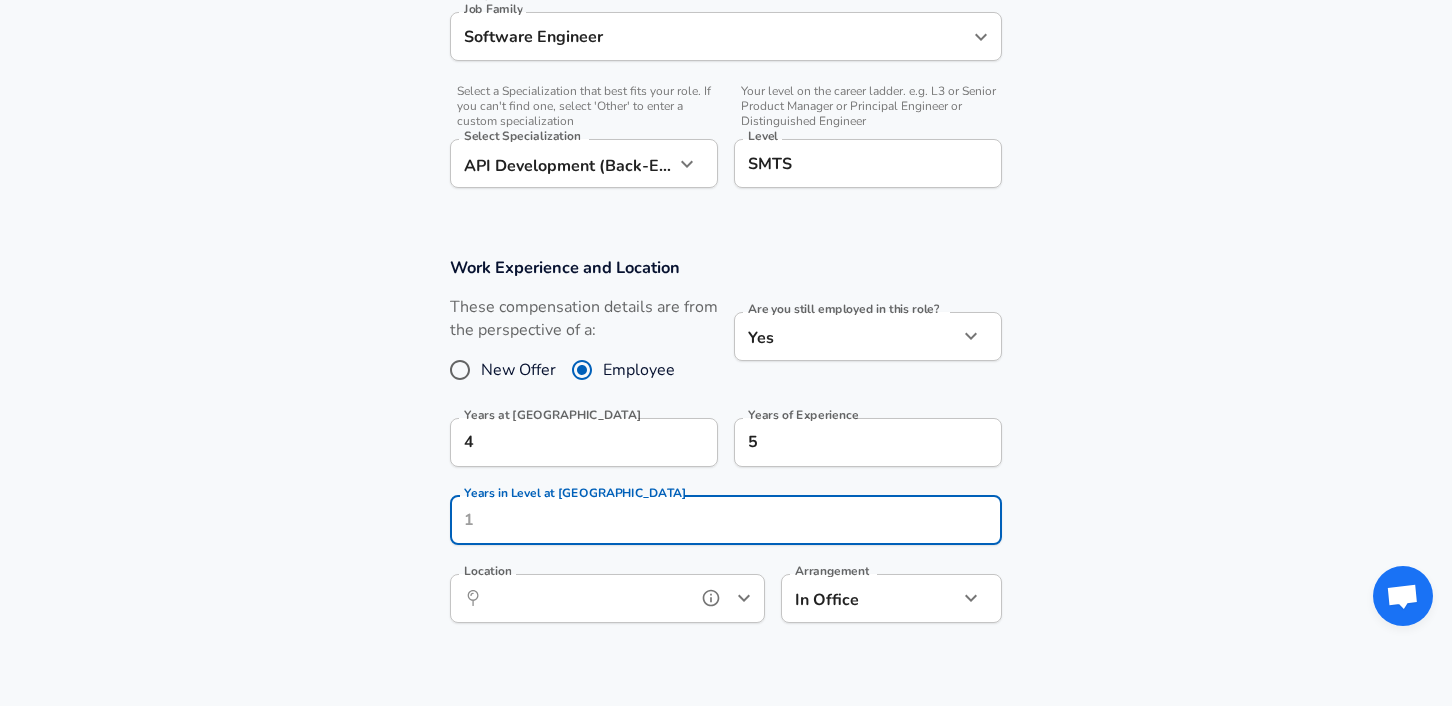 click on "Location ​ Location" at bounding box center (607, 597) 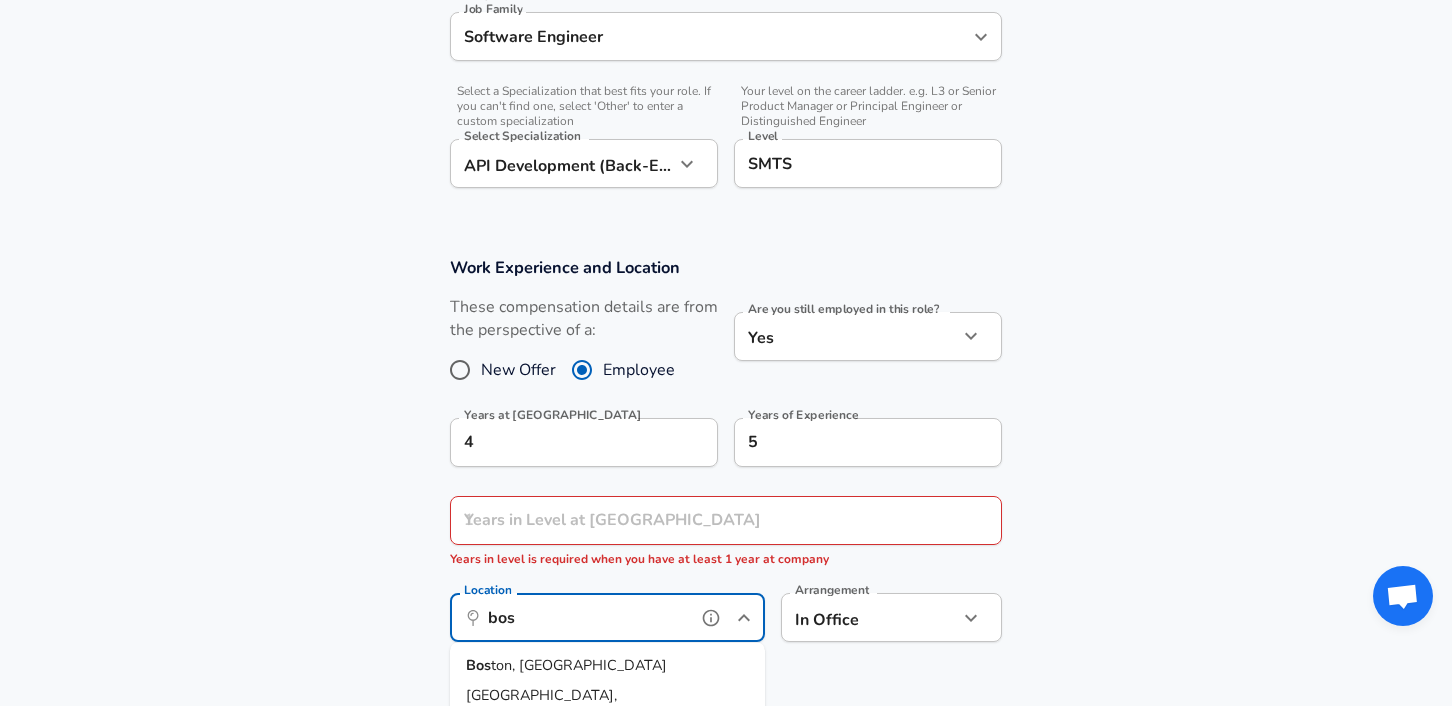 click on "Bos ton, [GEOGRAPHIC_DATA]" at bounding box center [607, 666] 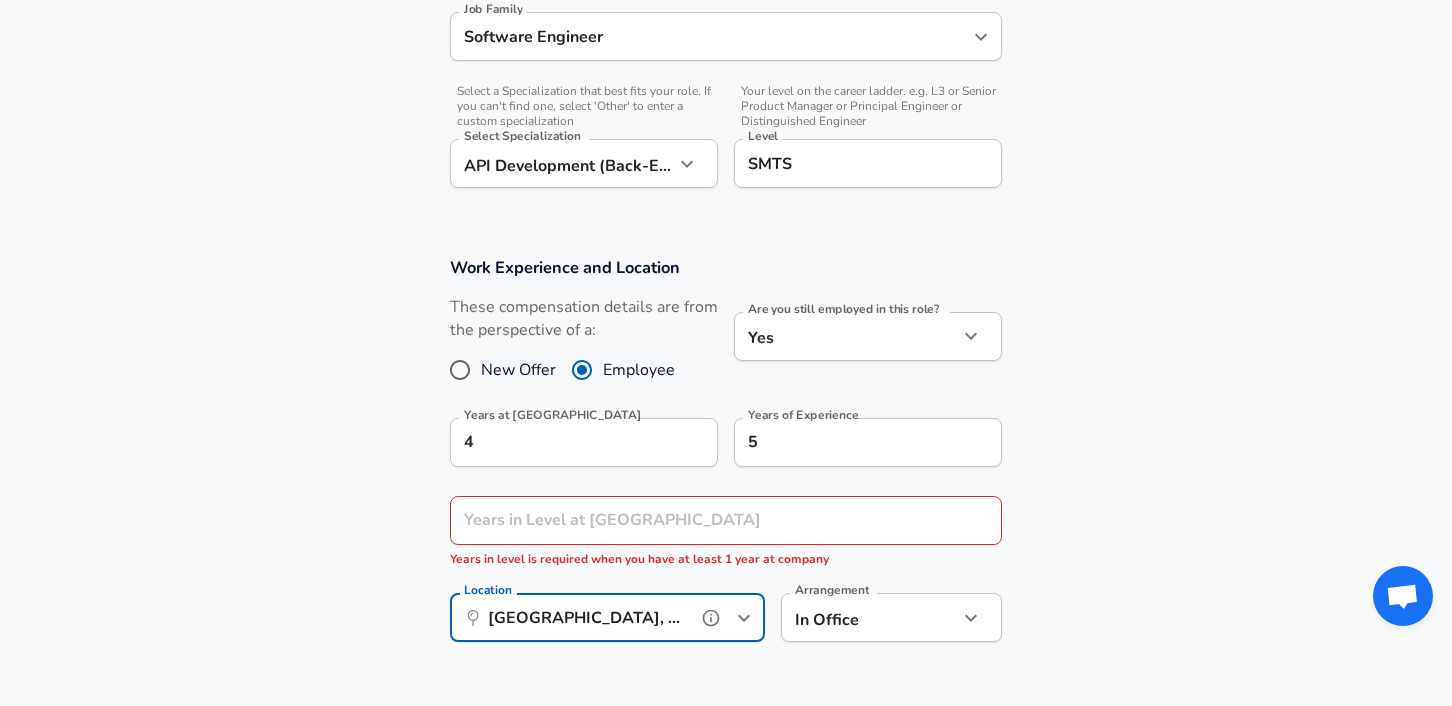 type on "[GEOGRAPHIC_DATA], [GEOGRAPHIC_DATA]" 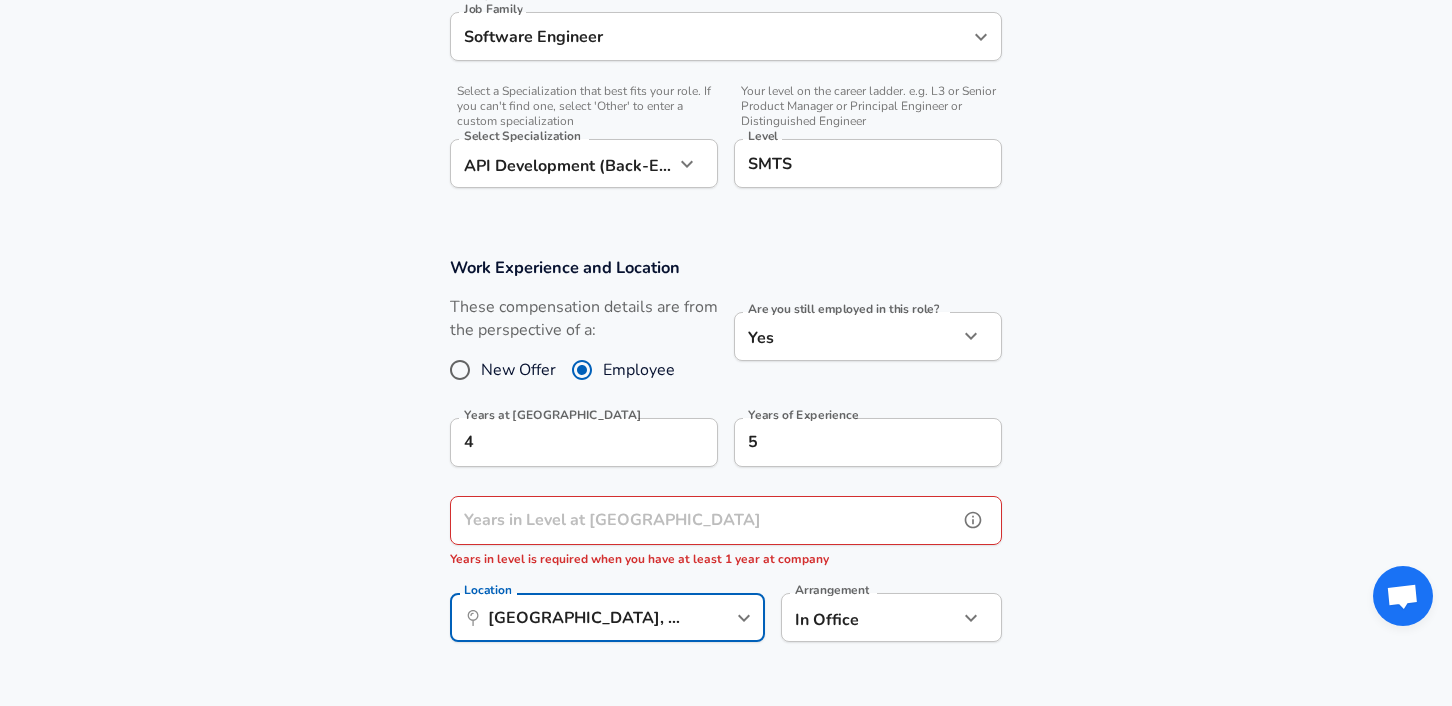 click on "Years in Level at [GEOGRAPHIC_DATA]" at bounding box center (704, 520) 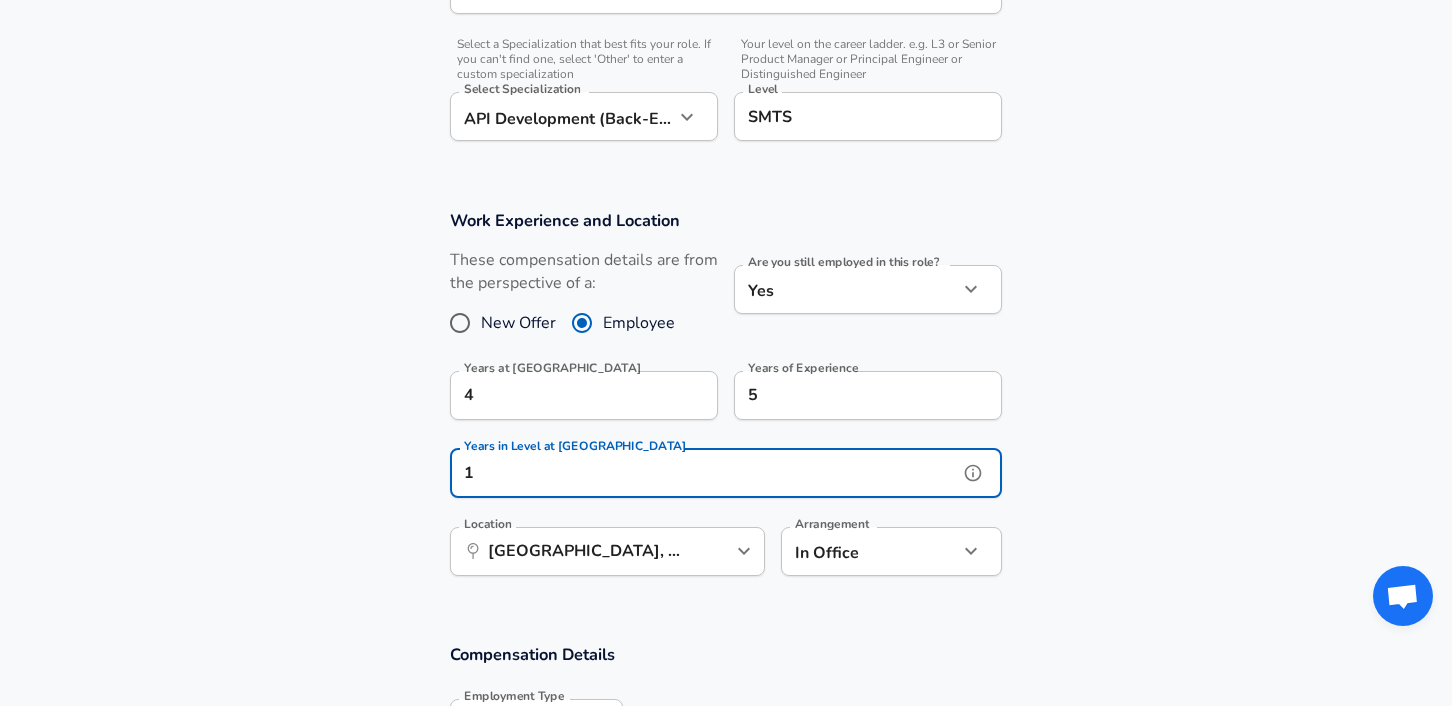 scroll, scrollTop: 709, scrollLeft: 0, axis: vertical 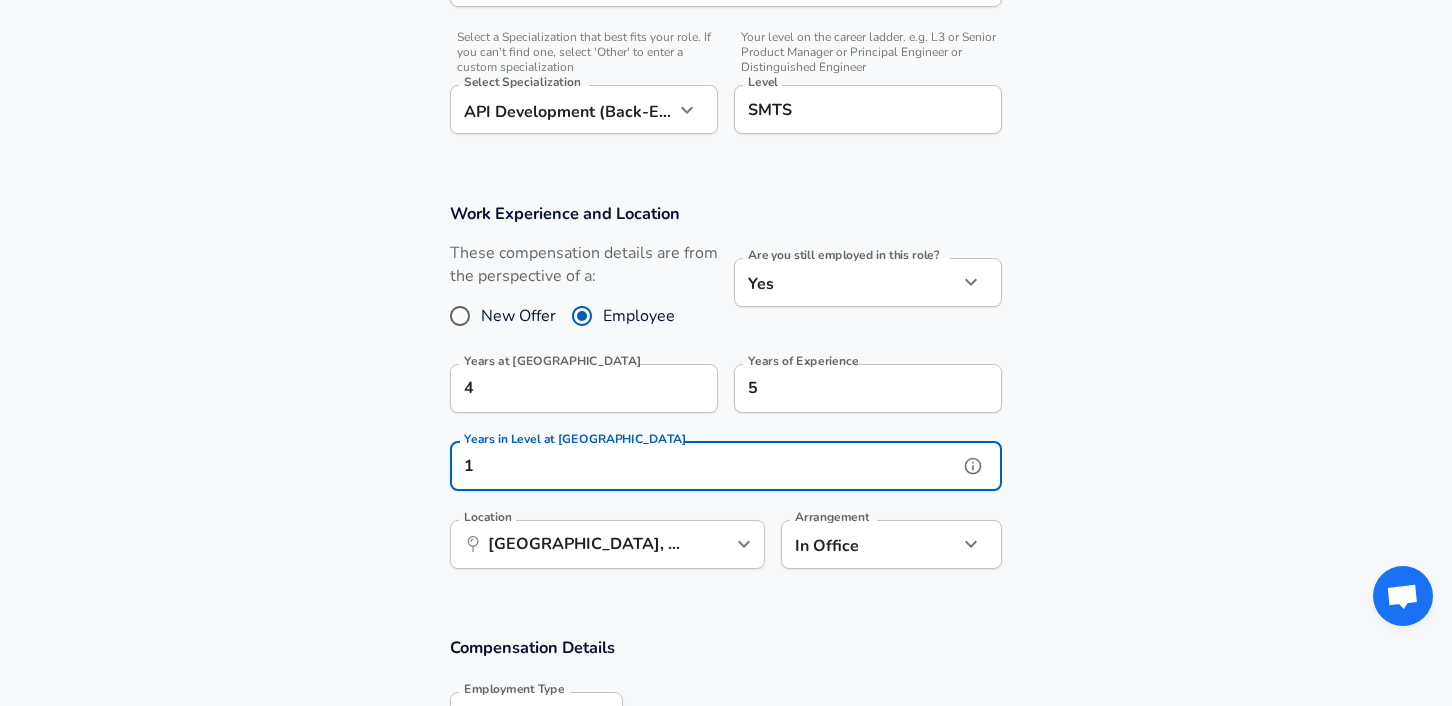 drag, startPoint x: 512, startPoint y: 465, endPoint x: 428, endPoint y: 460, distance: 84.14868 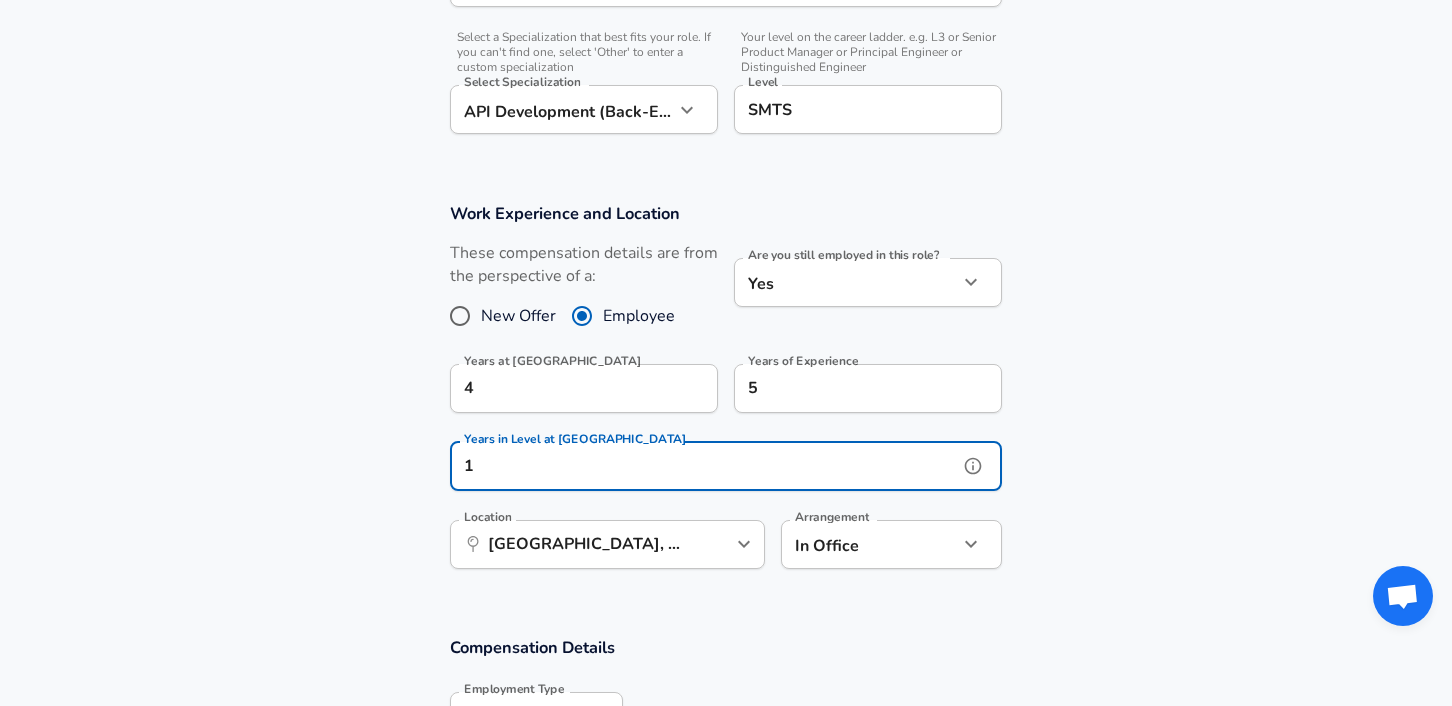 click on "Work Experience and Location These compensation details are from the perspective of a: New Offer Employee Are you still employed in this role? Yes yes Are you still employed in this role? Years at [GEOGRAPHIC_DATA] 4 Years at Athenahealth Years of Experience 5 Years of Experience Years in Level at [GEOGRAPHIC_DATA] 1 Years in Level at [GEOGRAPHIC_DATA] Location ​ [GEOGRAPHIC_DATA], [GEOGRAPHIC_DATA] Location Arrangement In Office office Arrangement" at bounding box center (726, 392) 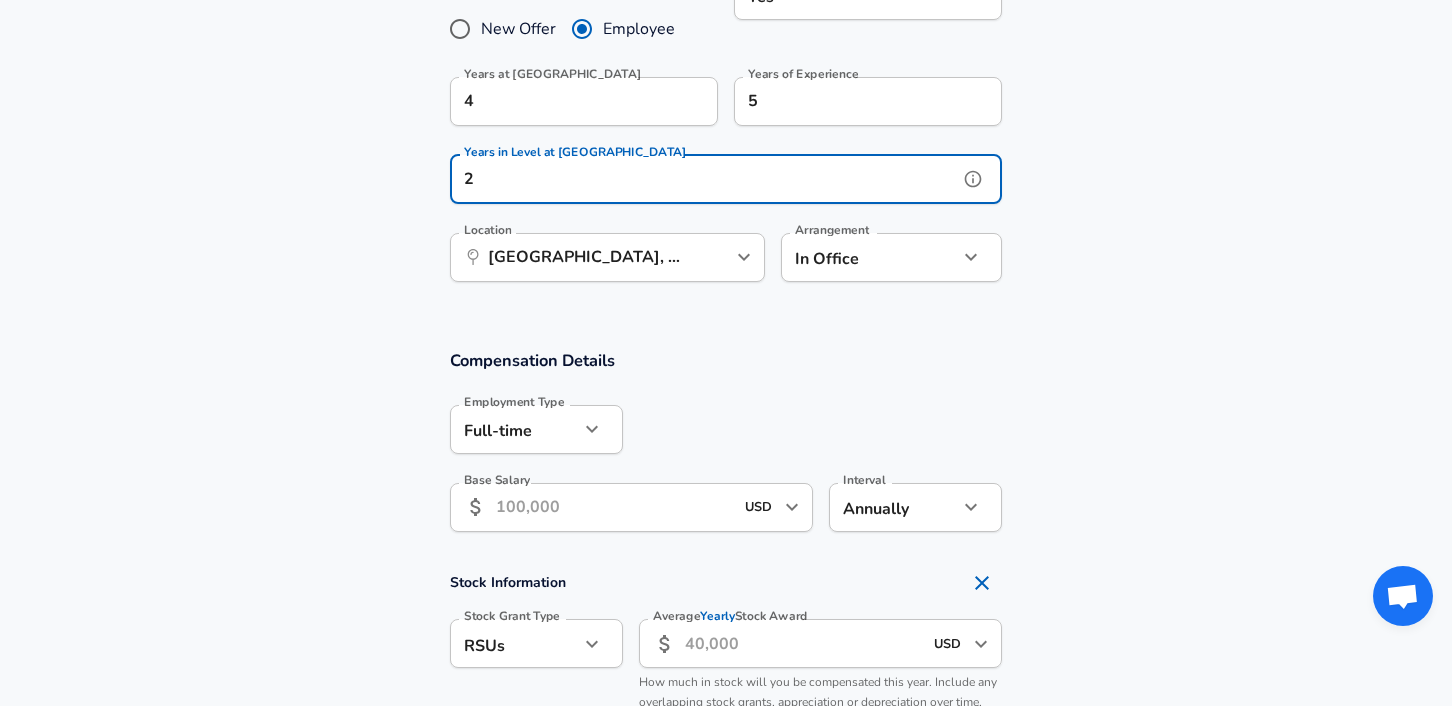 scroll, scrollTop: 1015, scrollLeft: 0, axis: vertical 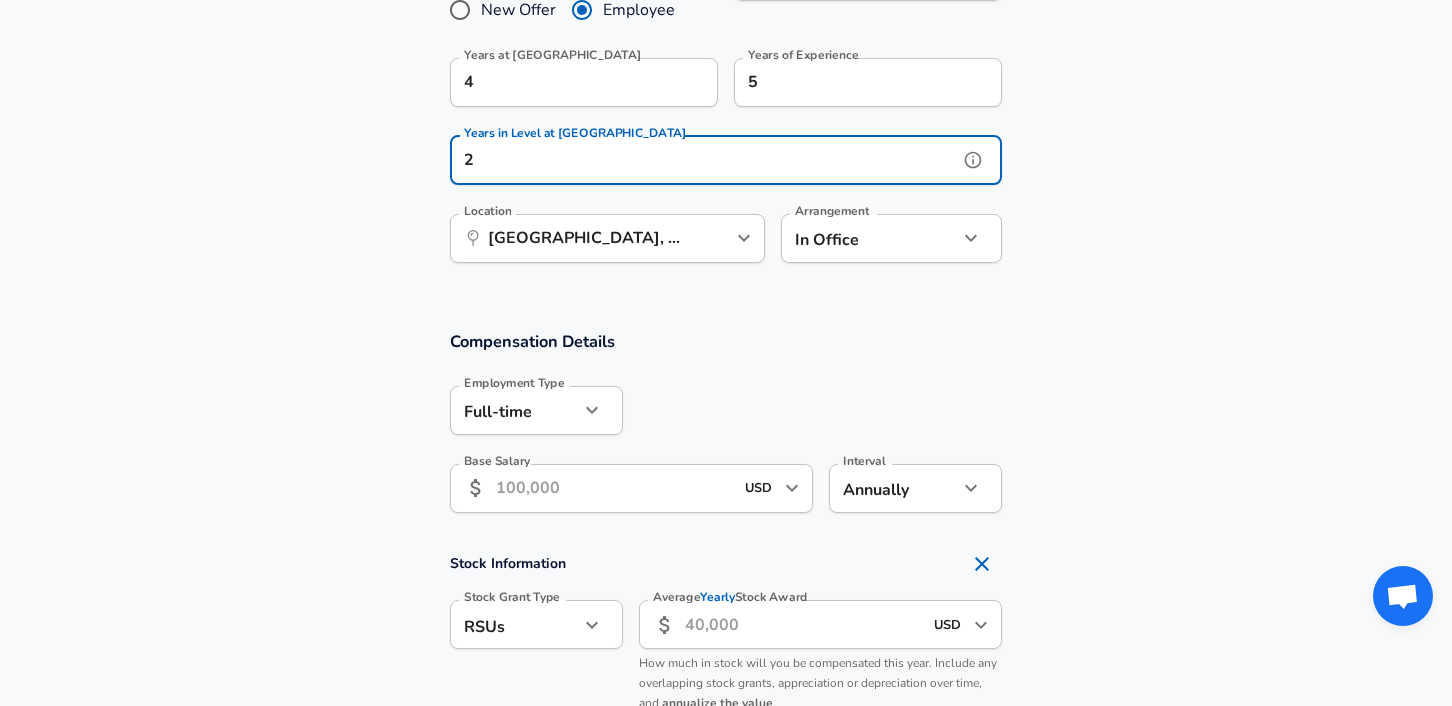 type on "2" 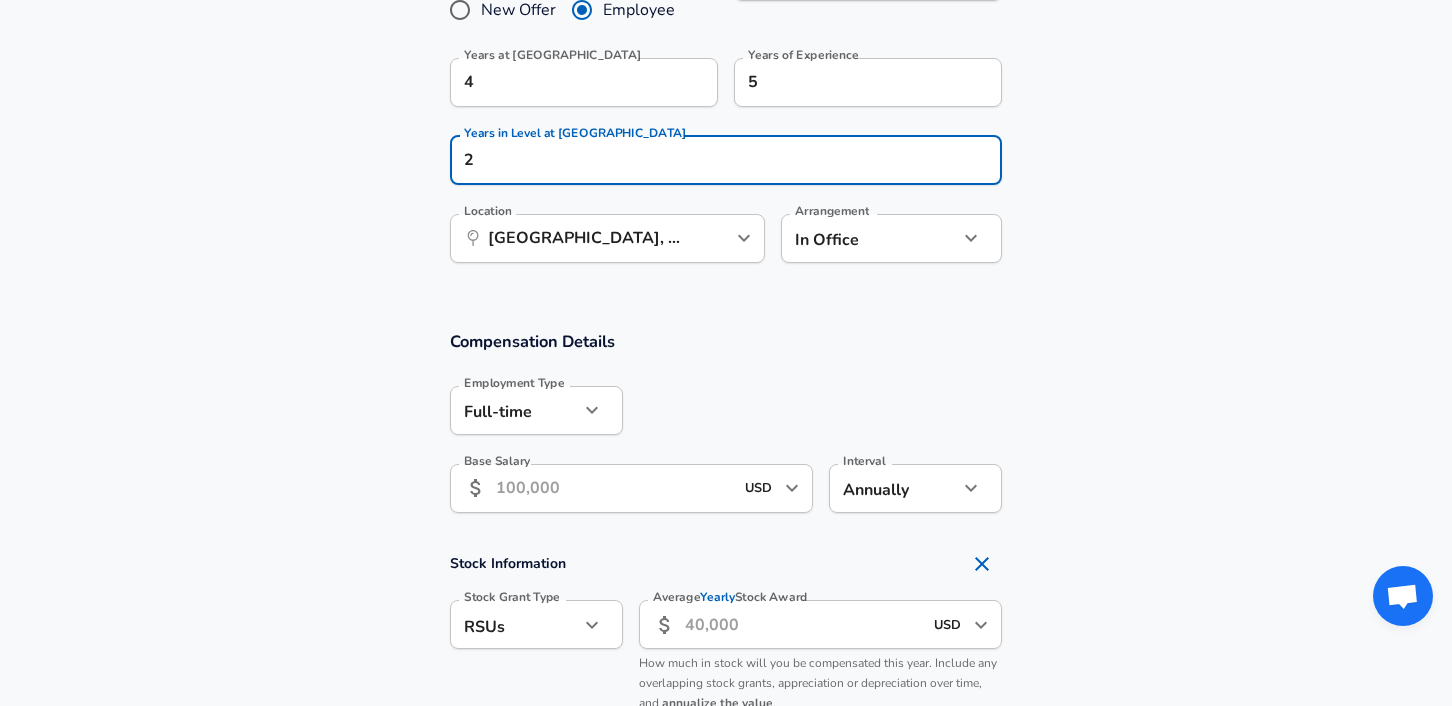 click on "Base Salary" at bounding box center [614, 488] 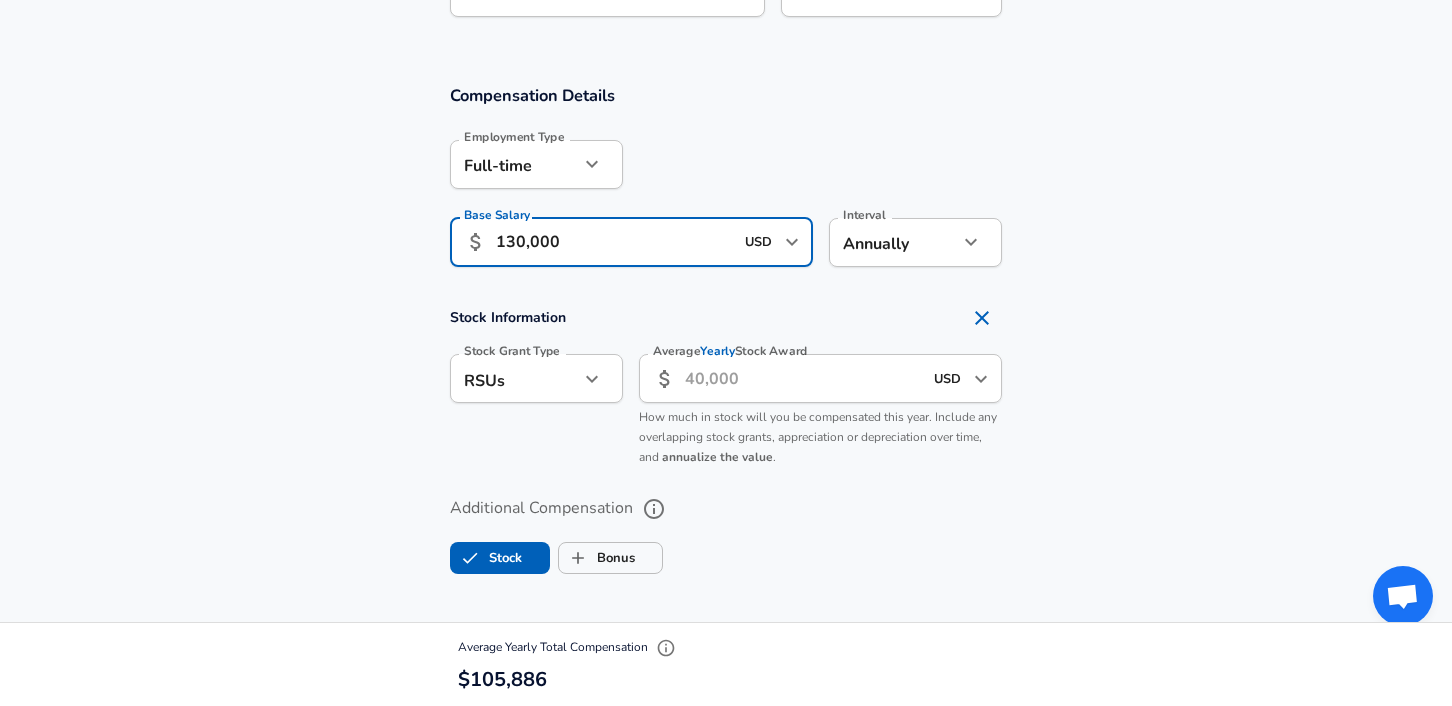 scroll, scrollTop: 1269, scrollLeft: 0, axis: vertical 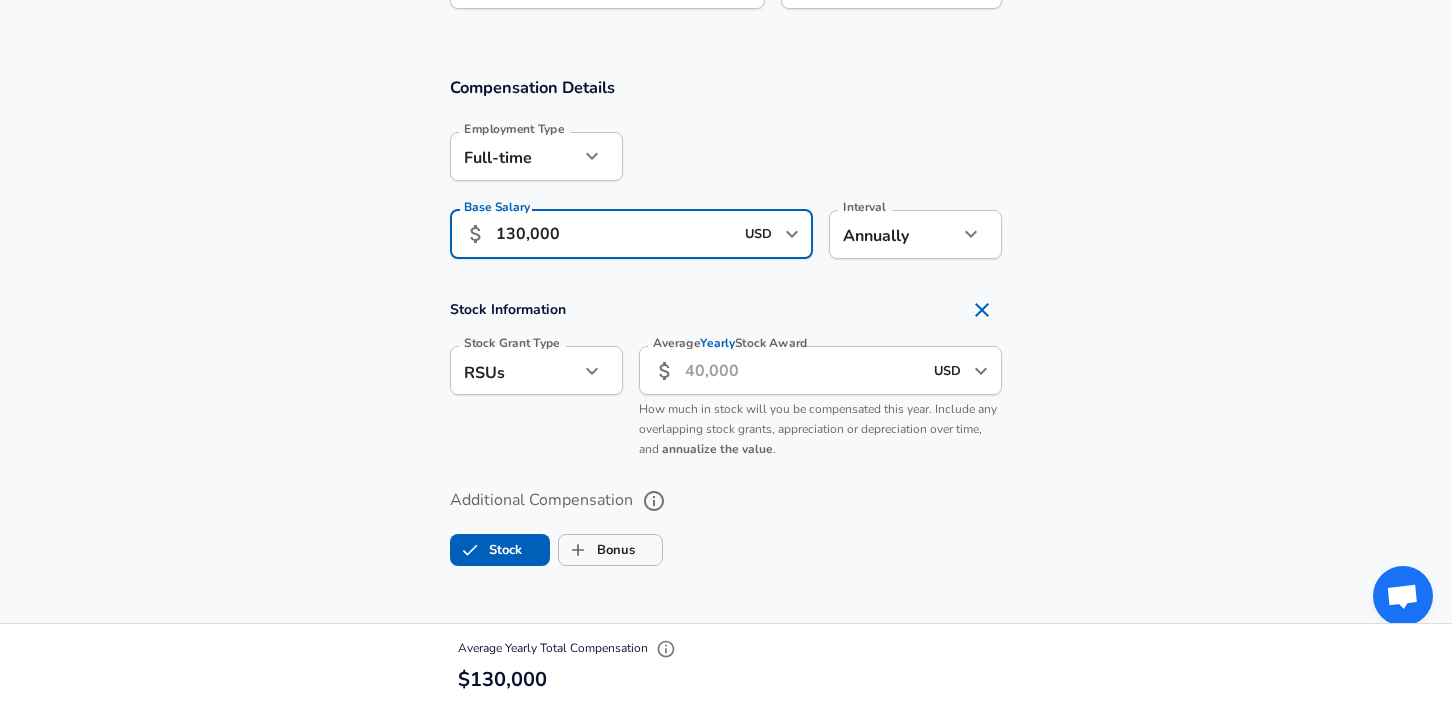 type on "130,000" 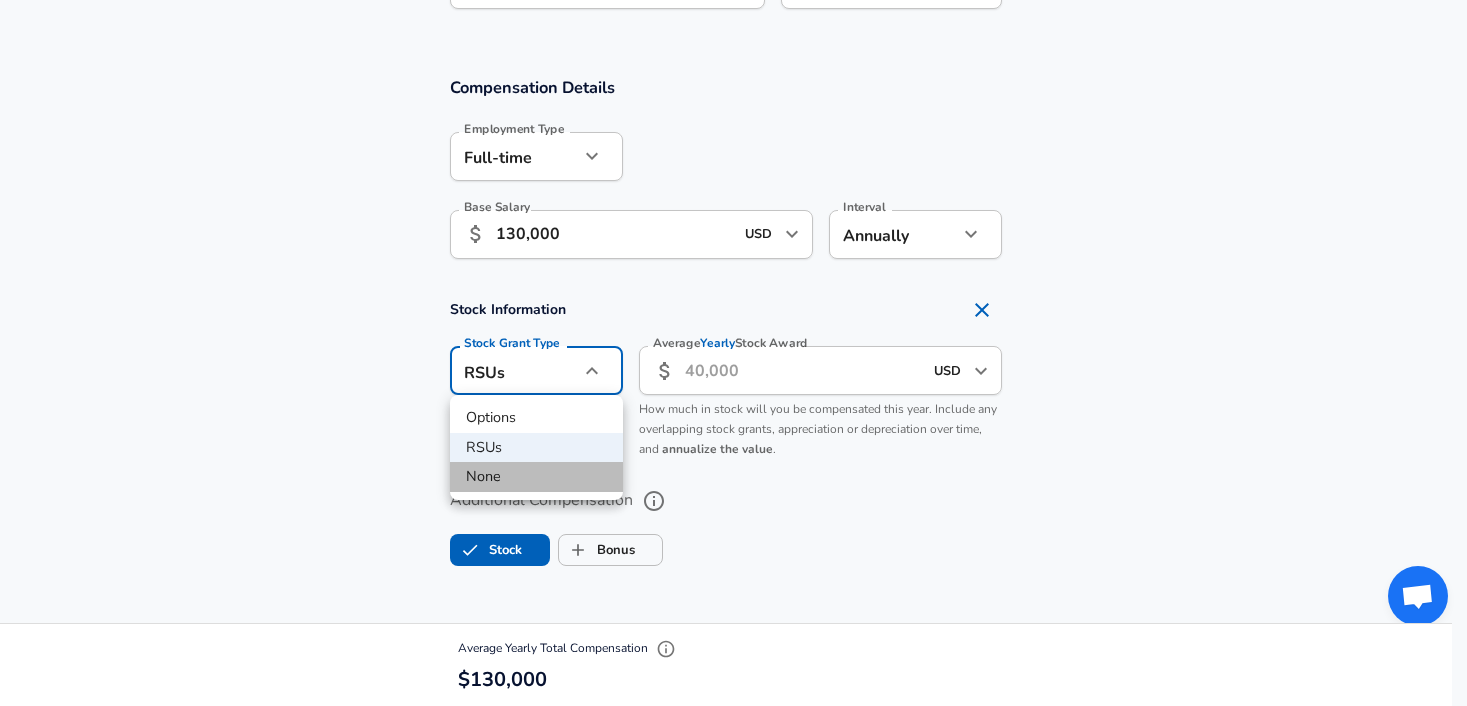 click on "None" at bounding box center [536, 477] 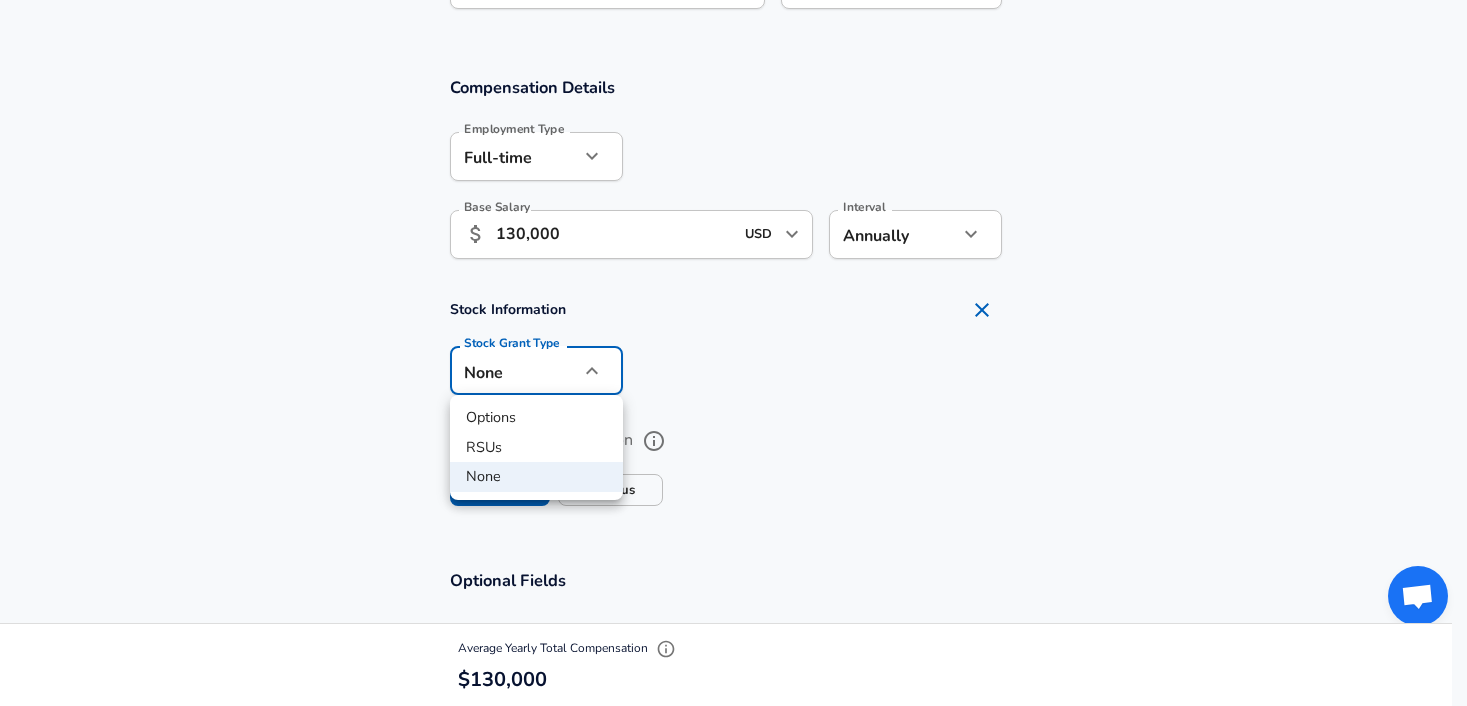 click on "Restart Add Your Salary Upload your offer letter   to verify your submission Enhance Privacy and Anonymity No Automatically hides specific fields until there are enough submissions to safely display the full details.   More Details Based on your submission and the data points that we have already collected, we will automatically hide and anonymize specific fields if there aren't enough data points to remain sufficiently anonymous. Company & Title Information   Enter the company you received your offer from Company Athenahealth Company   Select the title that closest resembles your official title. This should be similar to the title that was present on your offer letter. Title Software Engineer Title   Select a job family that best fits your role. If you can't find one, select 'Other' to enter a custom job family Job Family Software Engineer Job Family   Select a Specialization that best fits your role. If you can't find one, select 'Other' to enter a custom specialization Select Specialization   Level SMTS 4" at bounding box center [733, -916] 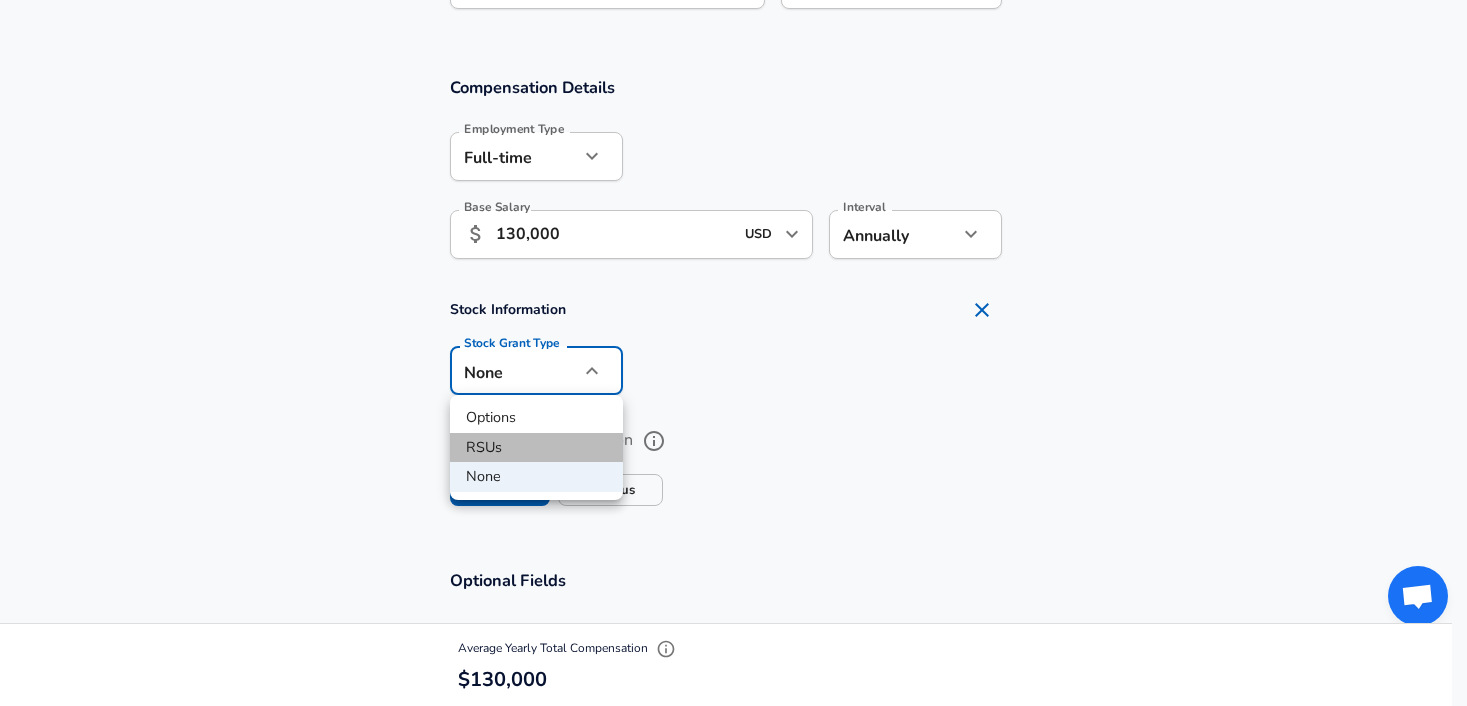 click on "RSUs" at bounding box center (536, 448) 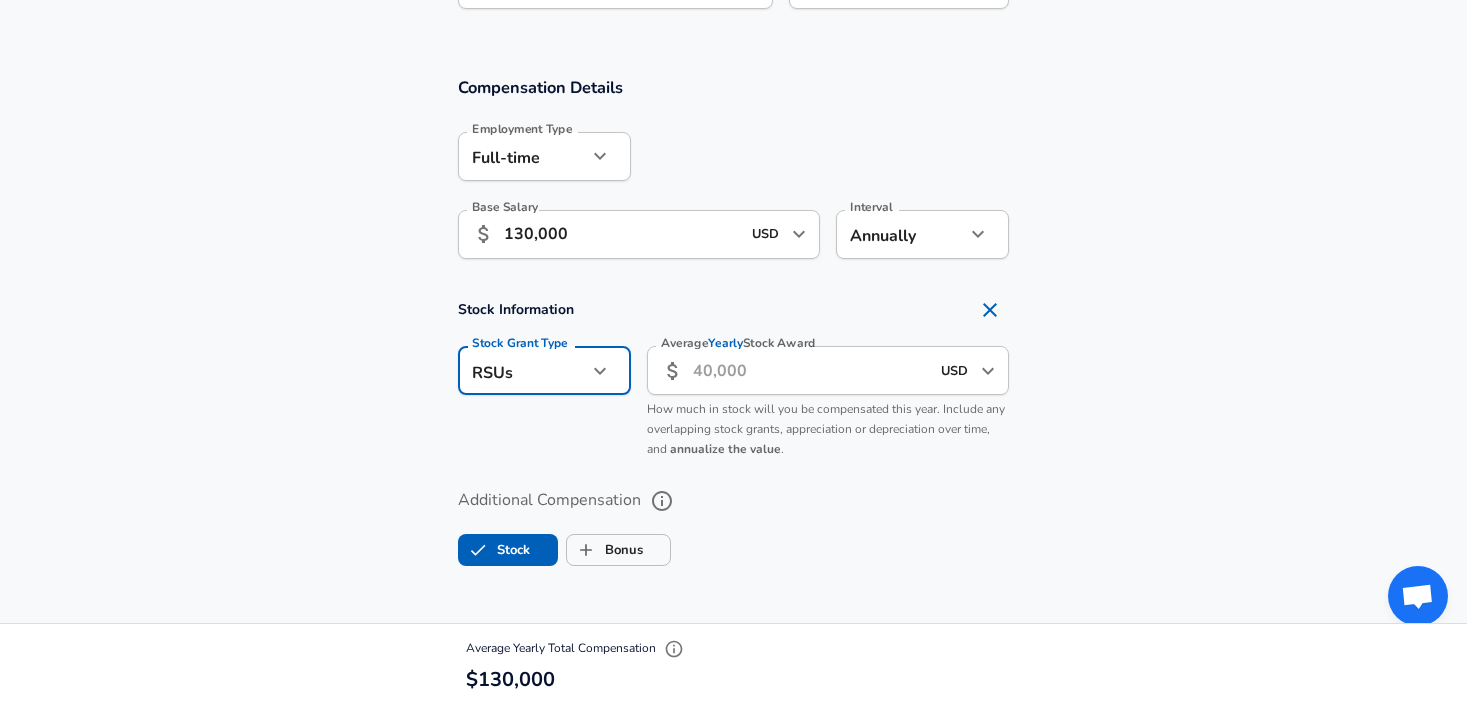 click on "Restart Add Your Salary Upload your offer letter   to verify your submission Enhance Privacy and Anonymity No Automatically hides specific fields until there are enough submissions to safely display the full details.   More Details Based on your submission and the data points that we have already collected, we will automatically hide and anonymize specific fields if there aren't enough data points to remain sufficiently anonymous. Company & Title Information   Enter the company you received your offer from Company Athenahealth Company   Select the title that closest resembles your official title. This should be similar to the title that was present on your offer letter. Title Software Engineer Title   Select a job family that best fits your role. If you can't find one, select 'Other' to enter a custom job family Job Family Software Engineer Job Family   Select a Specialization that best fits your role. If you can't find one, select 'Other' to enter a custom specialization Select Specialization   Level SMTS 4" at bounding box center [733, -916] 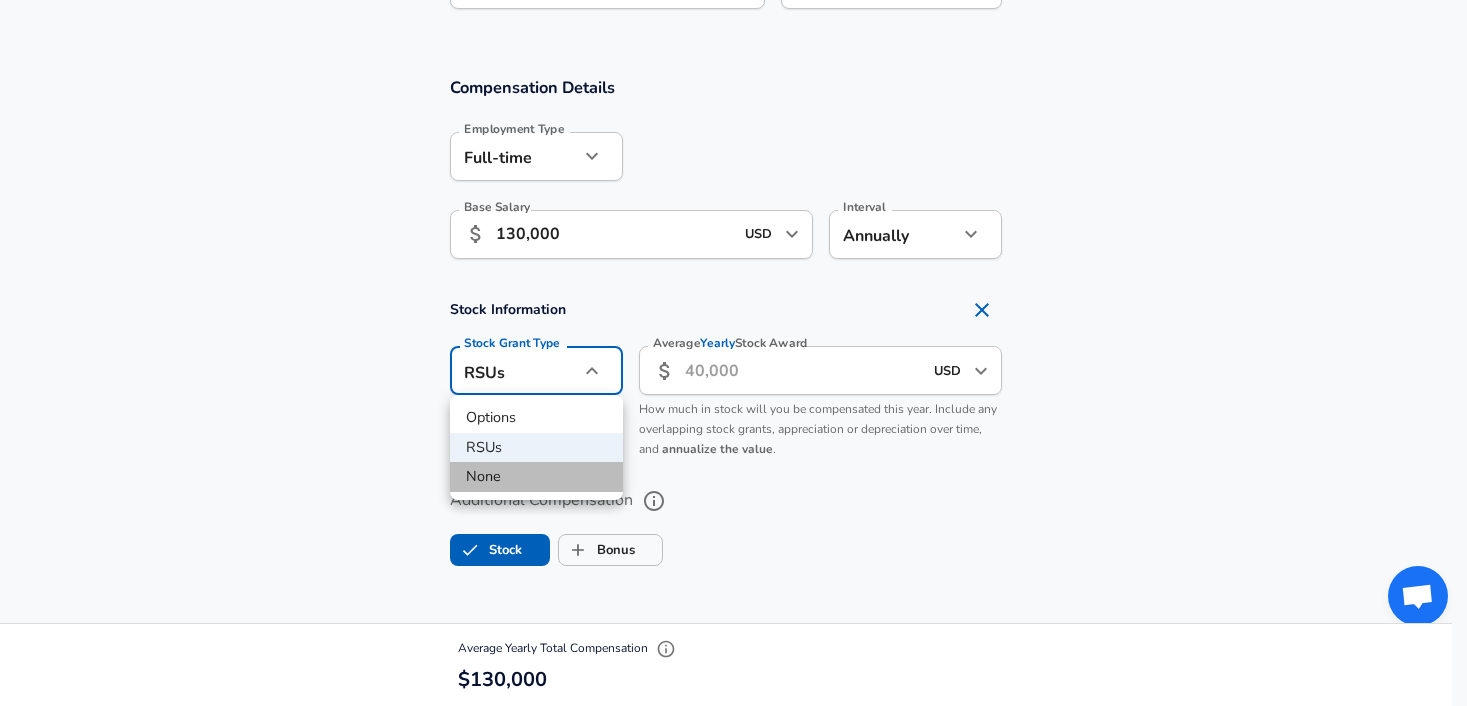 click on "None" at bounding box center [536, 477] 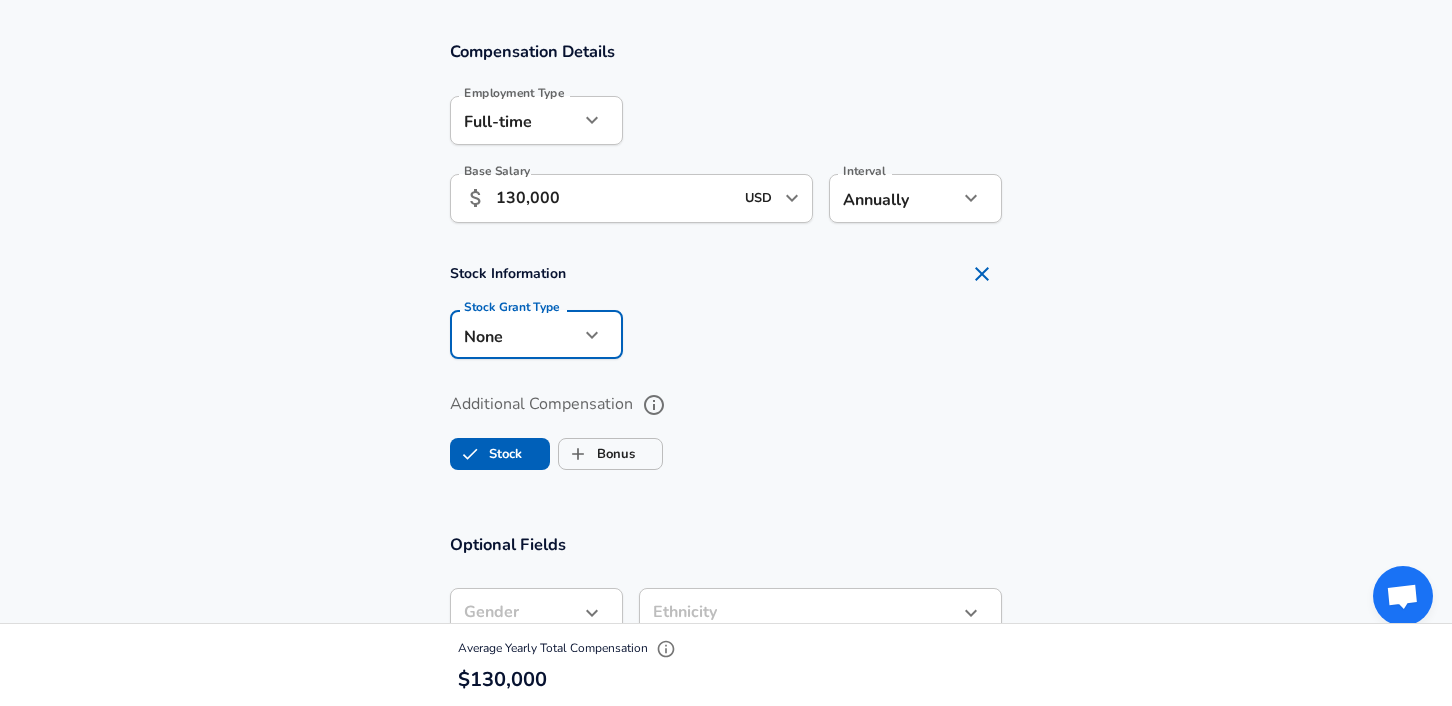 scroll, scrollTop: 1321, scrollLeft: 0, axis: vertical 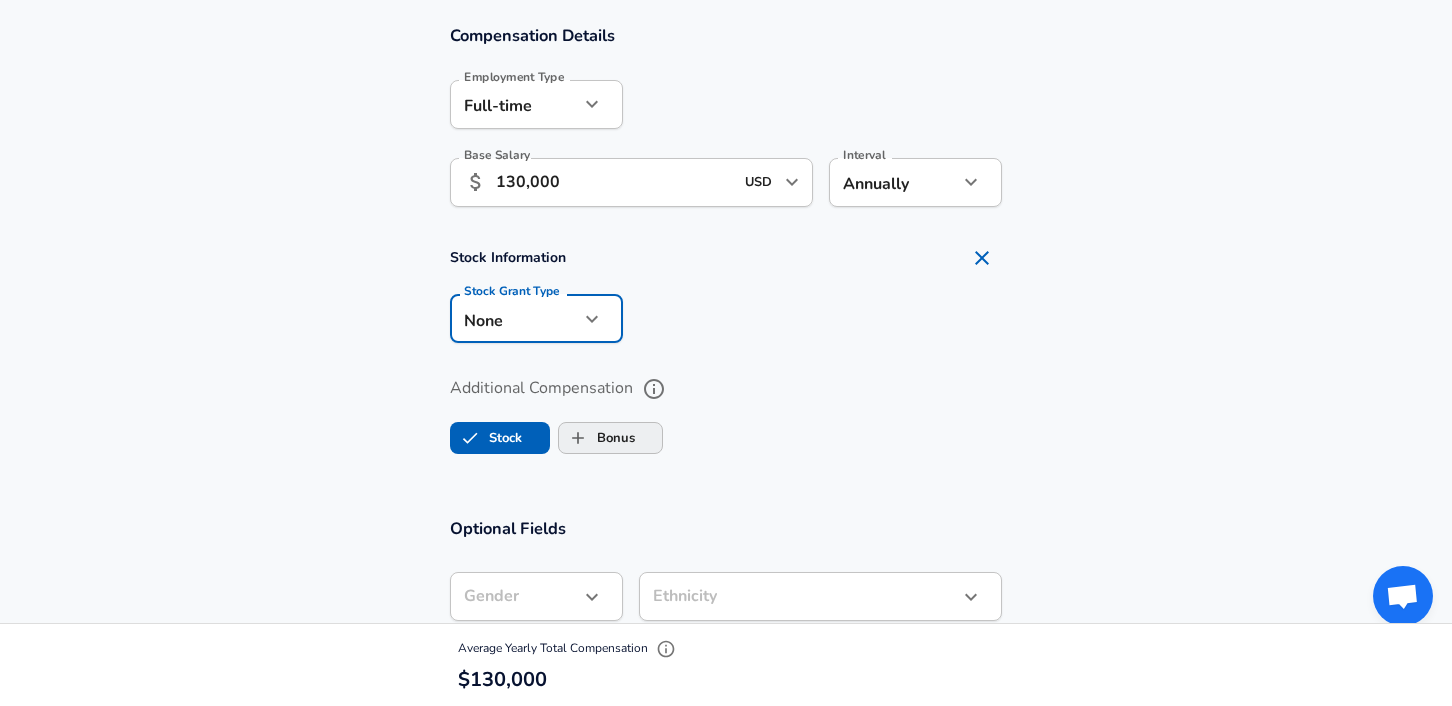 click on "Bonus" at bounding box center [597, 438] 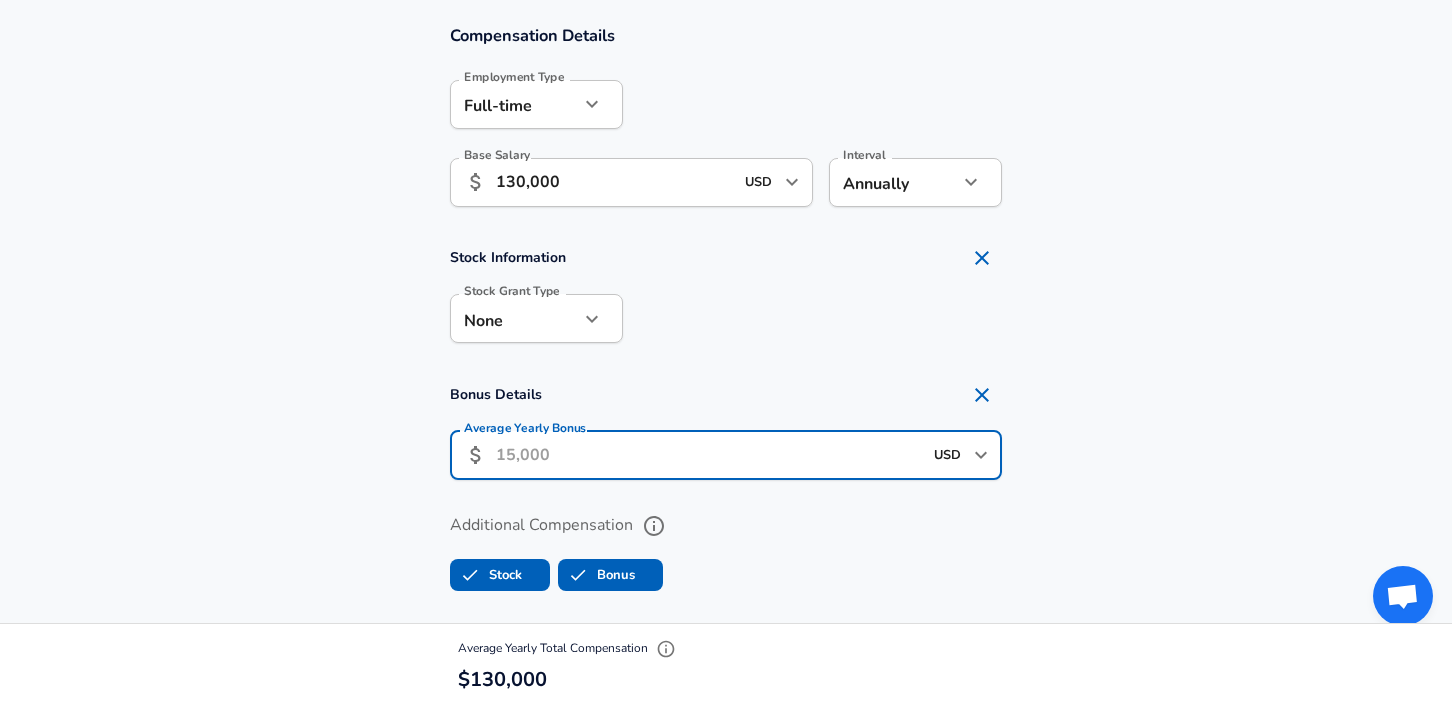 click on "Average Yearly Bonus" at bounding box center (709, 455) 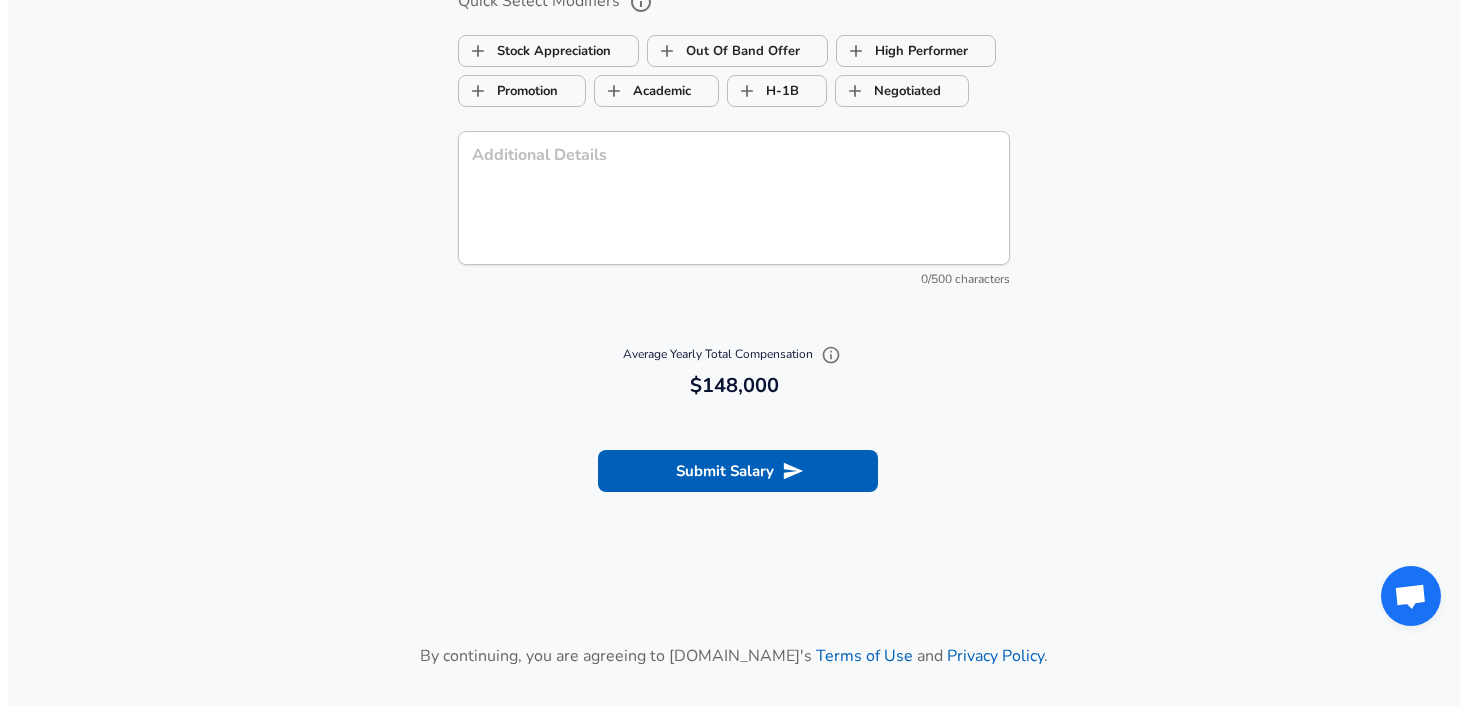 scroll, scrollTop: 2209, scrollLeft: 0, axis: vertical 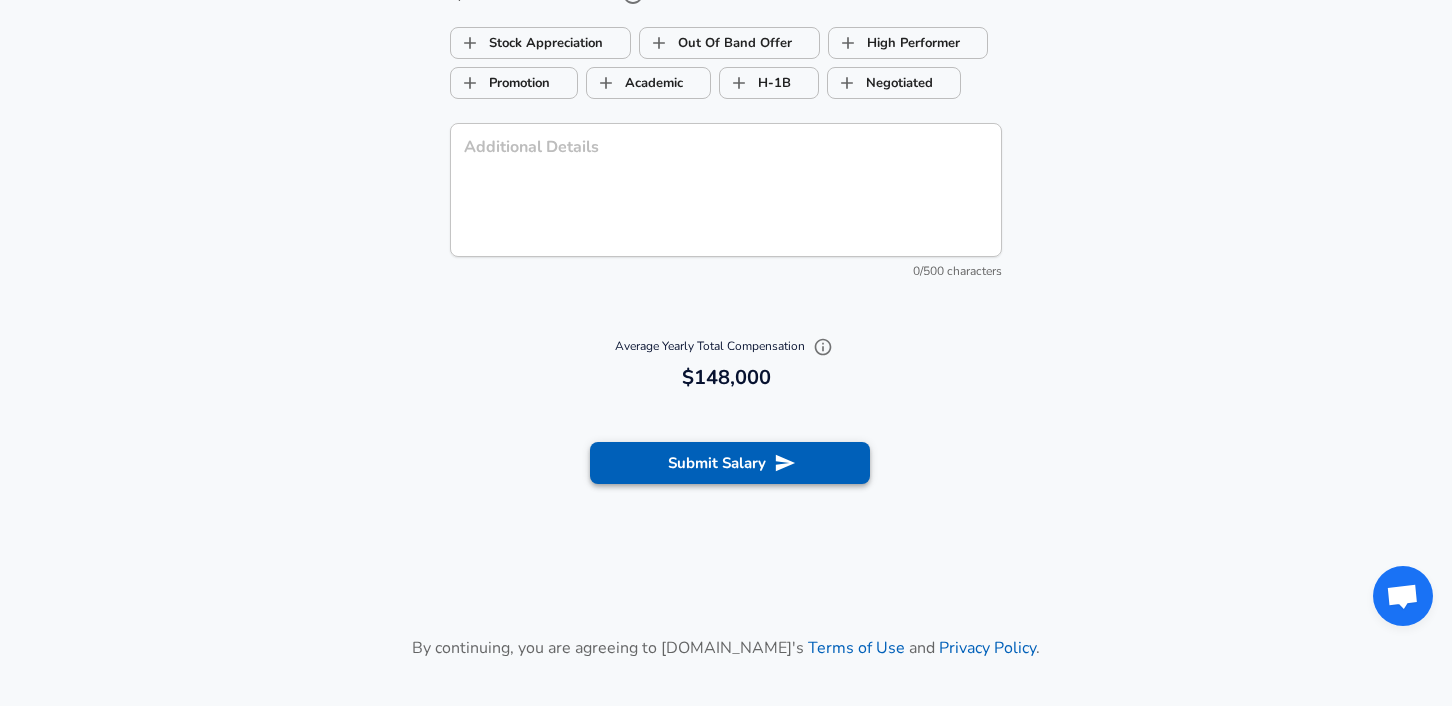type on "18,000" 